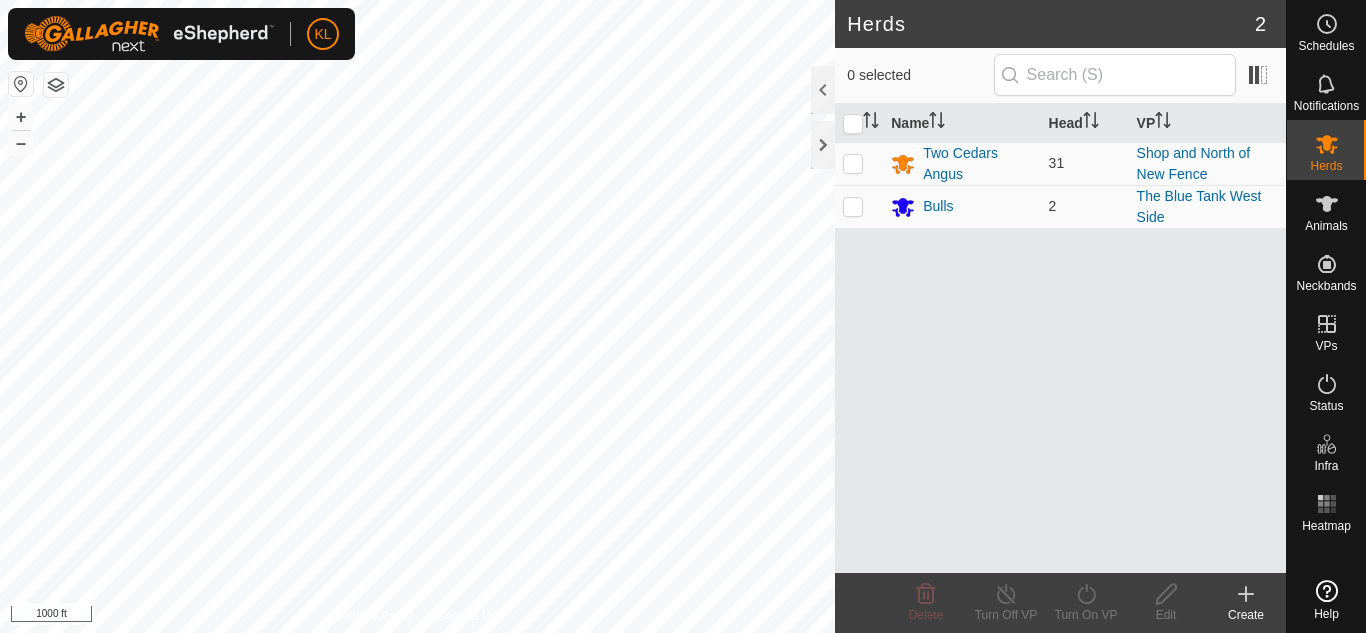 scroll, scrollTop: 0, scrollLeft: 0, axis: both 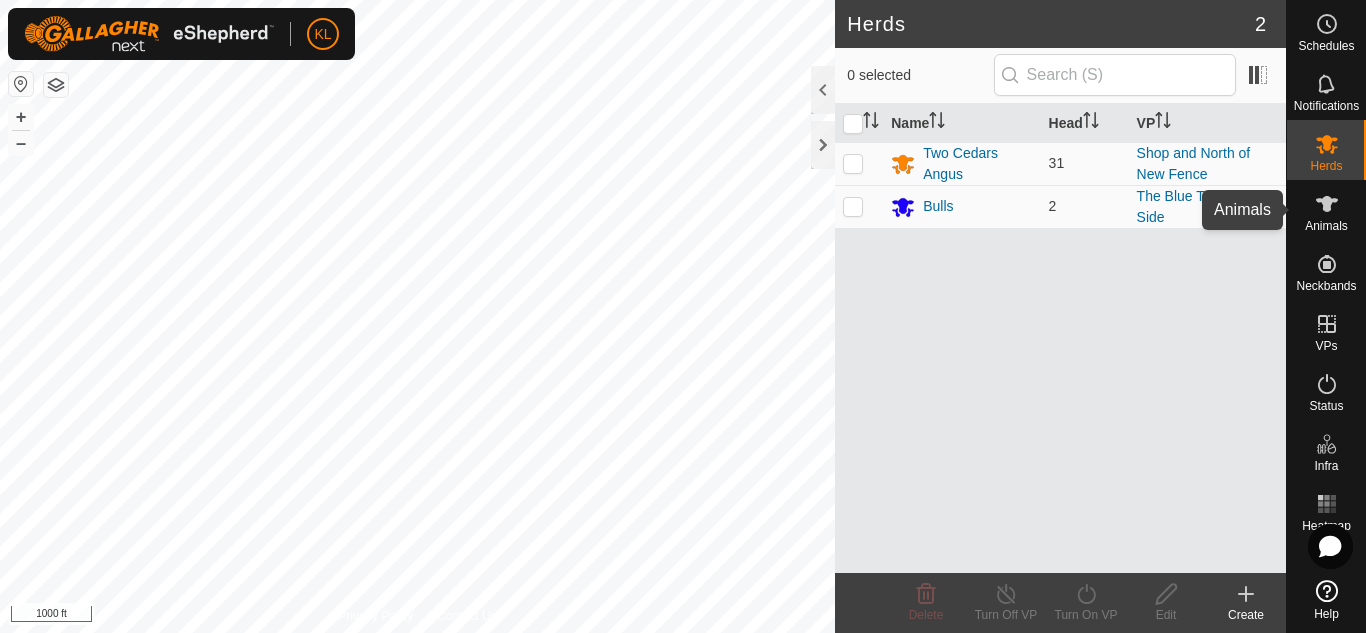click 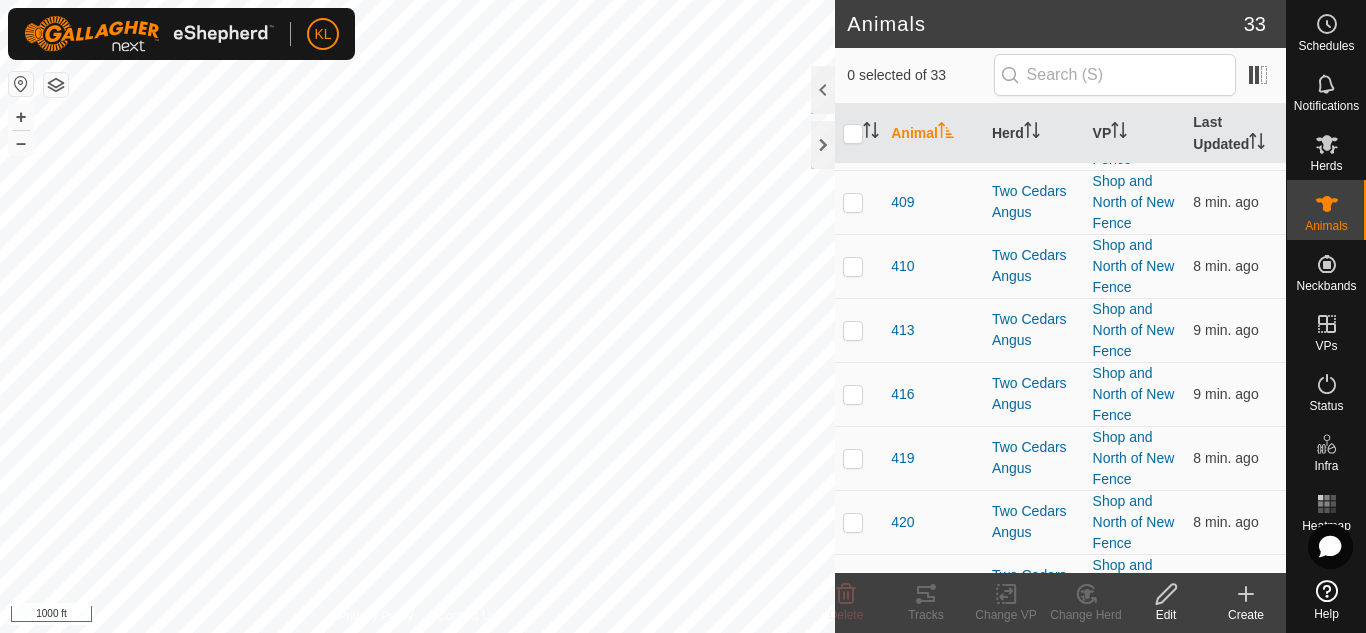 scroll, scrollTop: 1703, scrollLeft: 0, axis: vertical 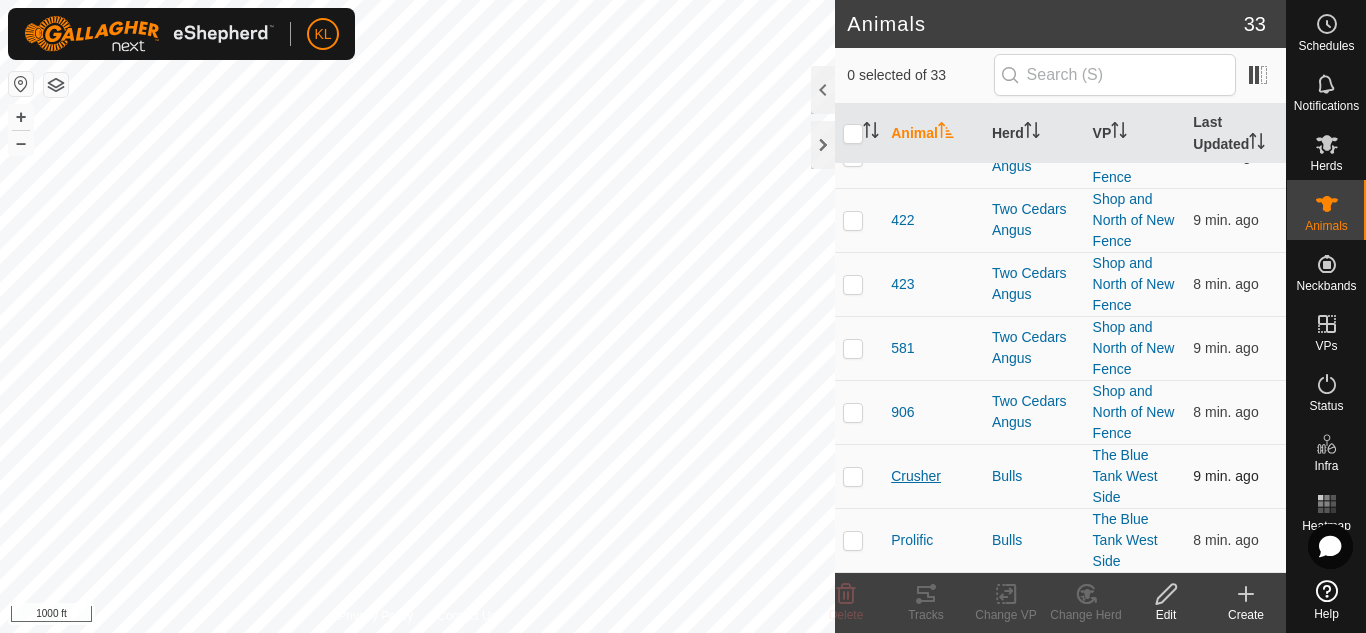 click on "Crusher" at bounding box center [916, 476] 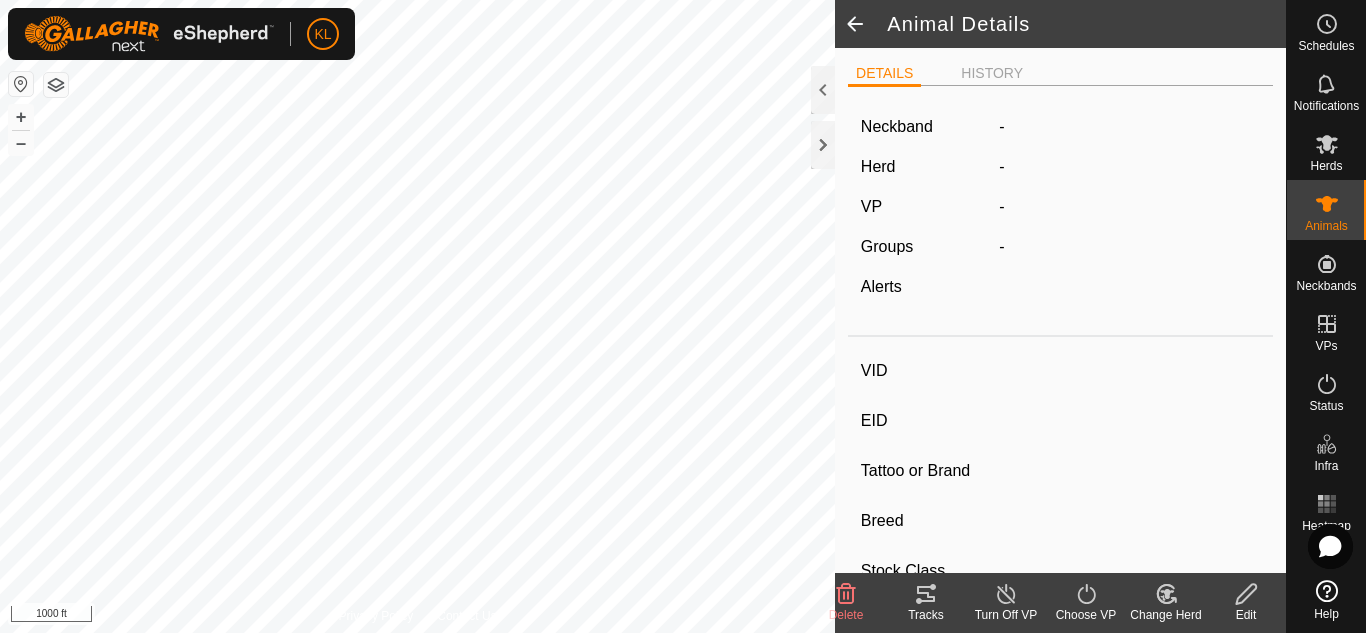 type on "Crusher" 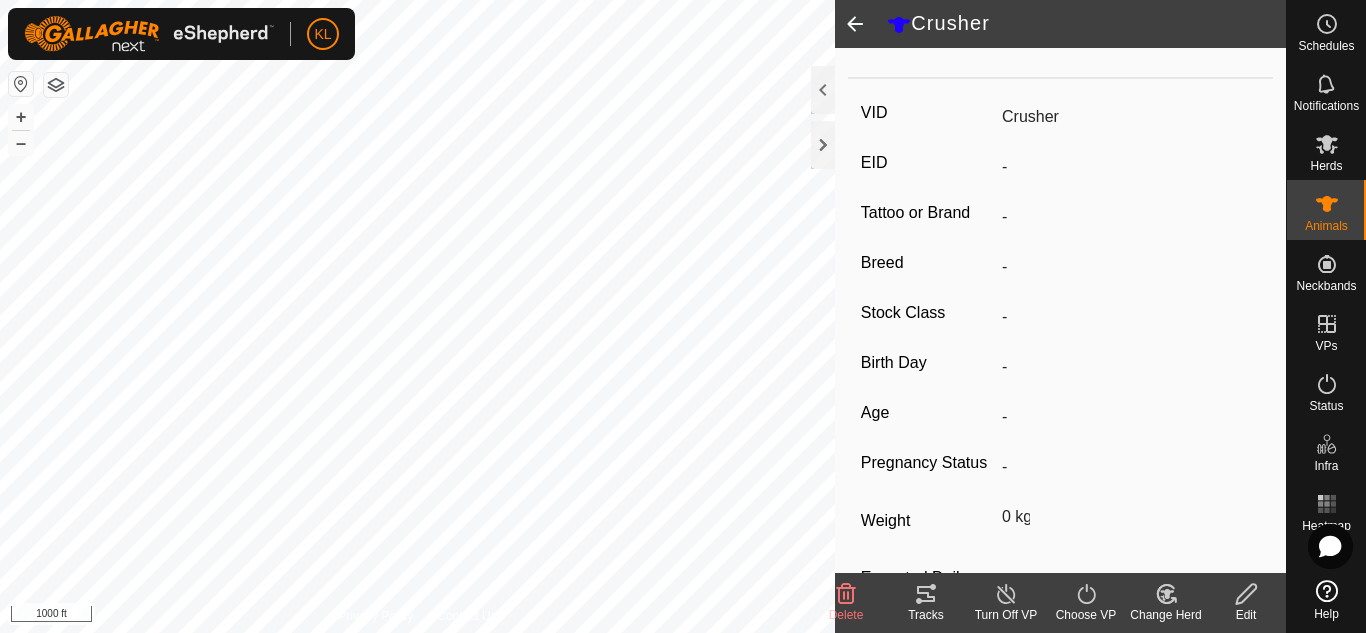 scroll, scrollTop: 344, scrollLeft: 0, axis: vertical 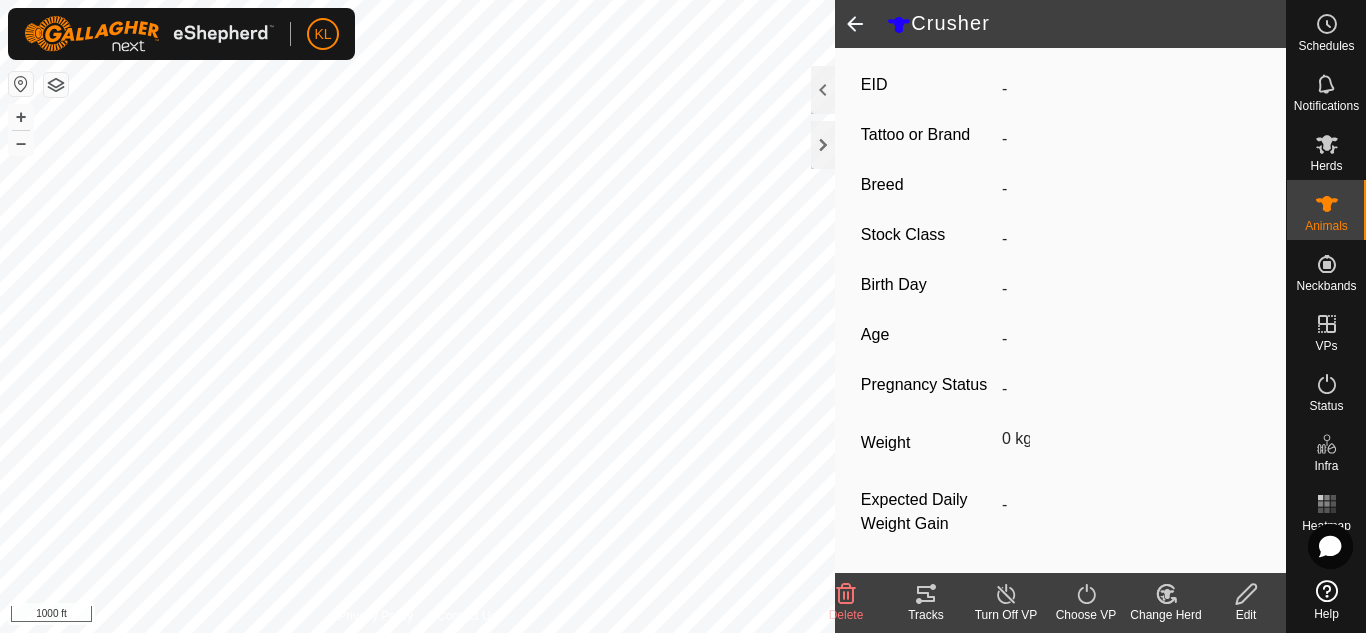 click 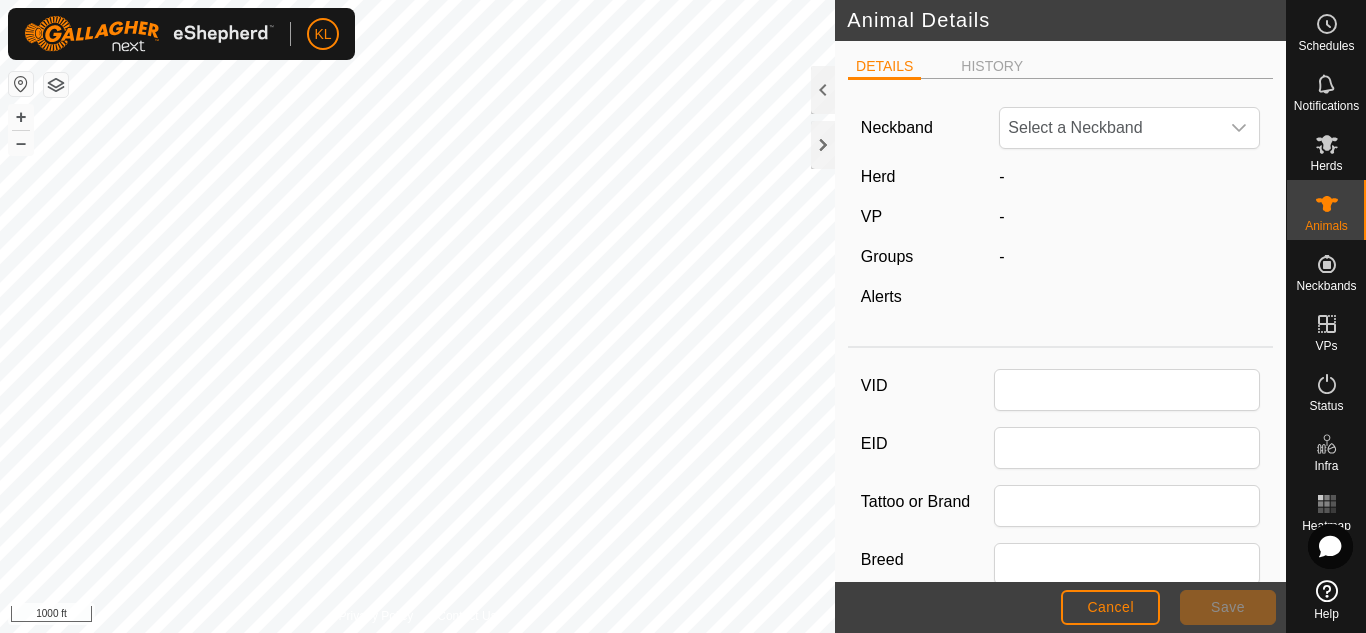 type on "Crusher" 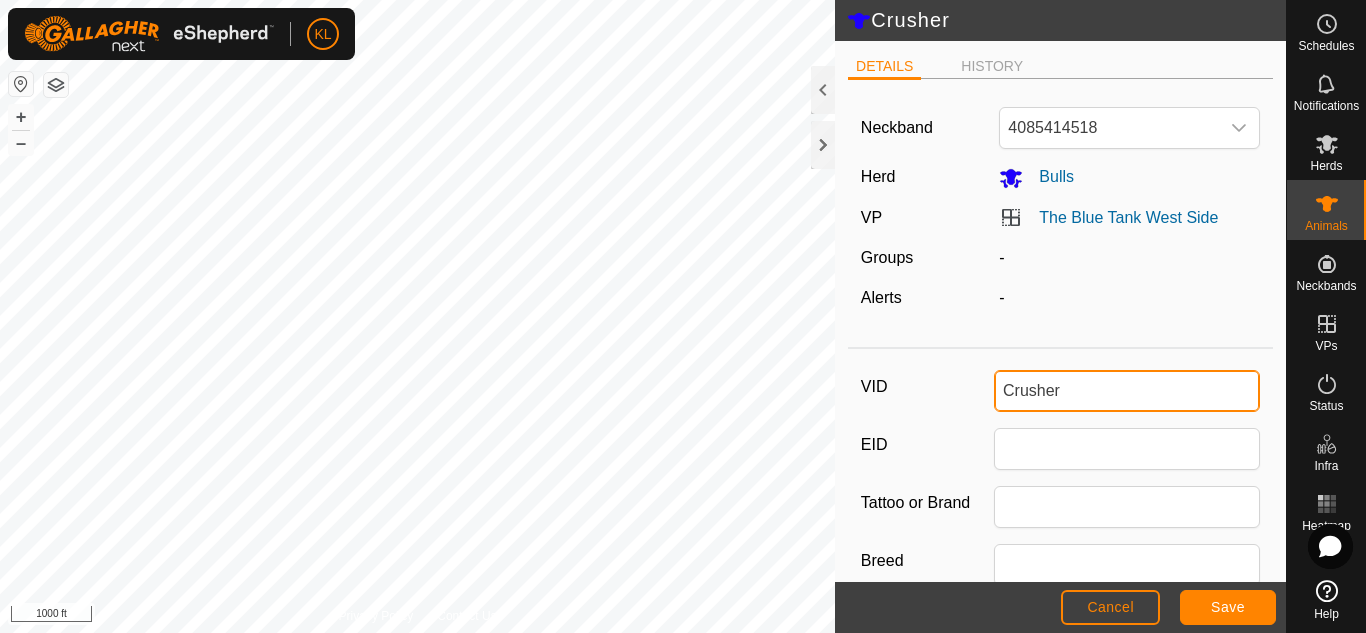 drag, startPoint x: 1112, startPoint y: 390, endPoint x: 872, endPoint y: 370, distance: 240.8319 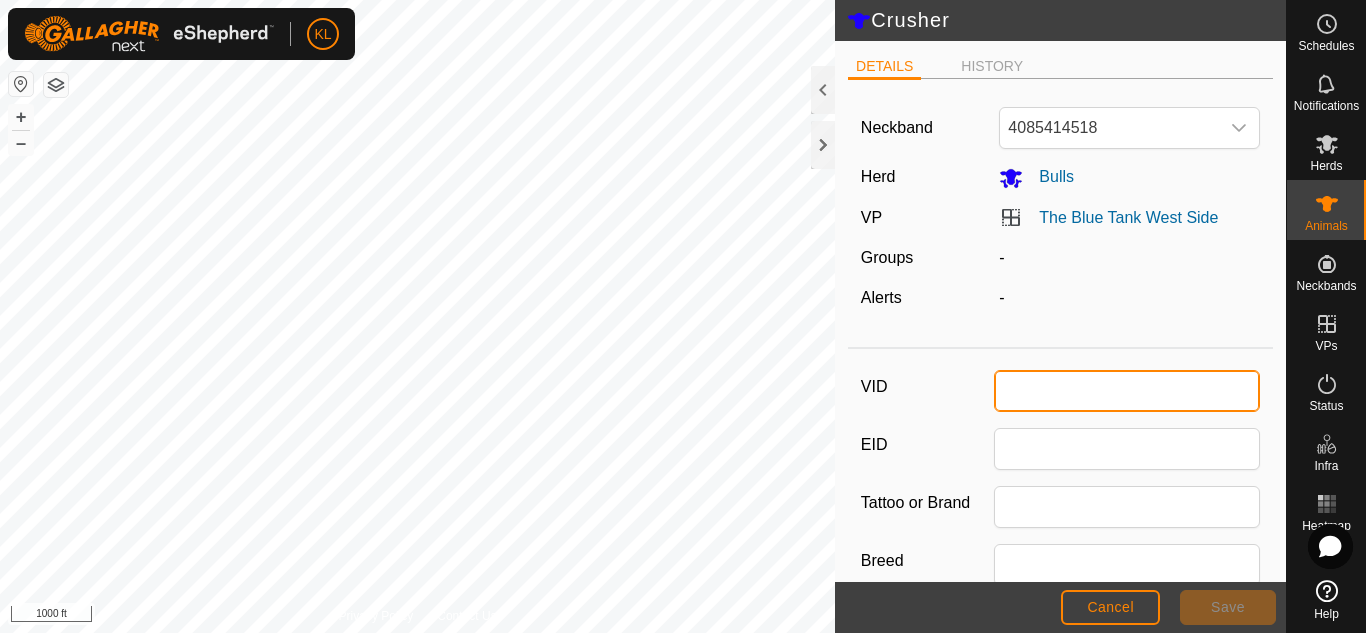 type 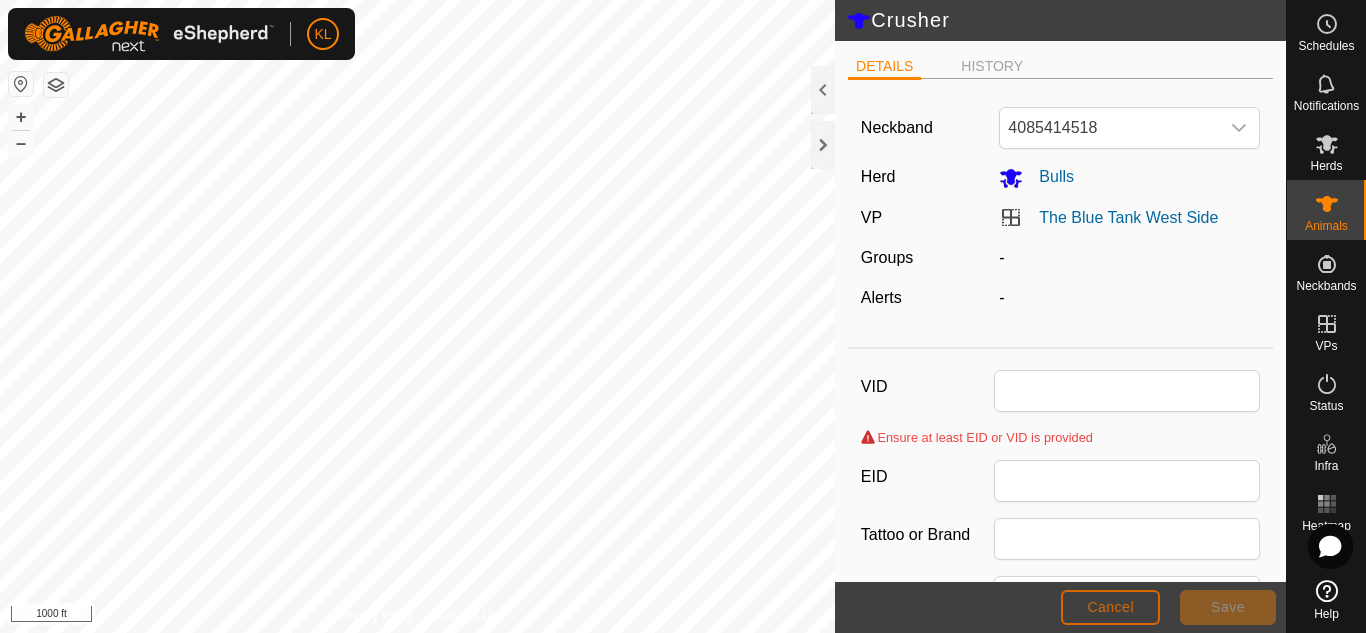 click on "Cancel" 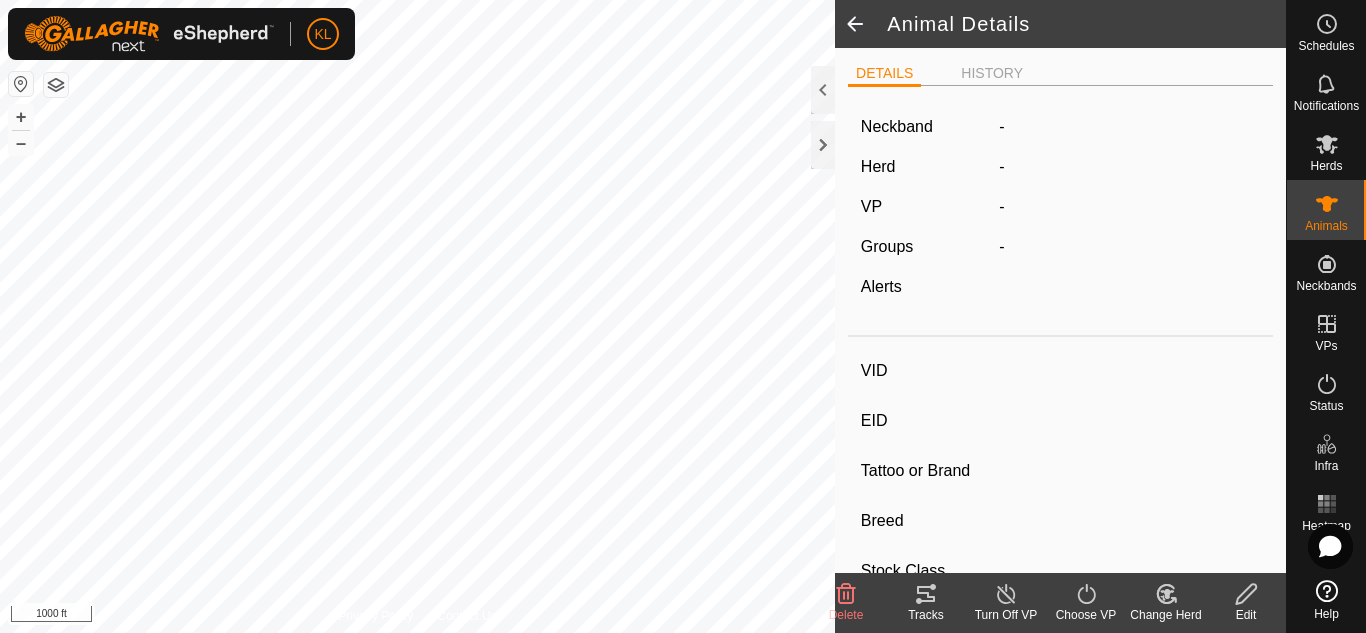 type on "Crusher" 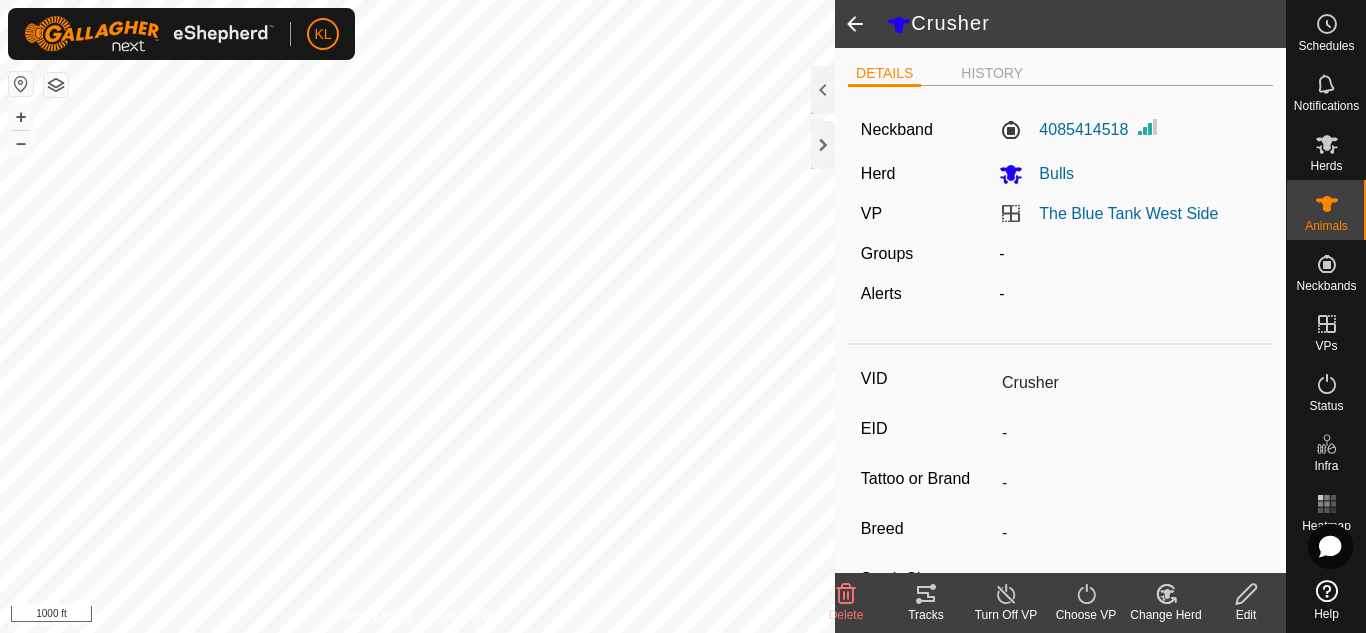 click 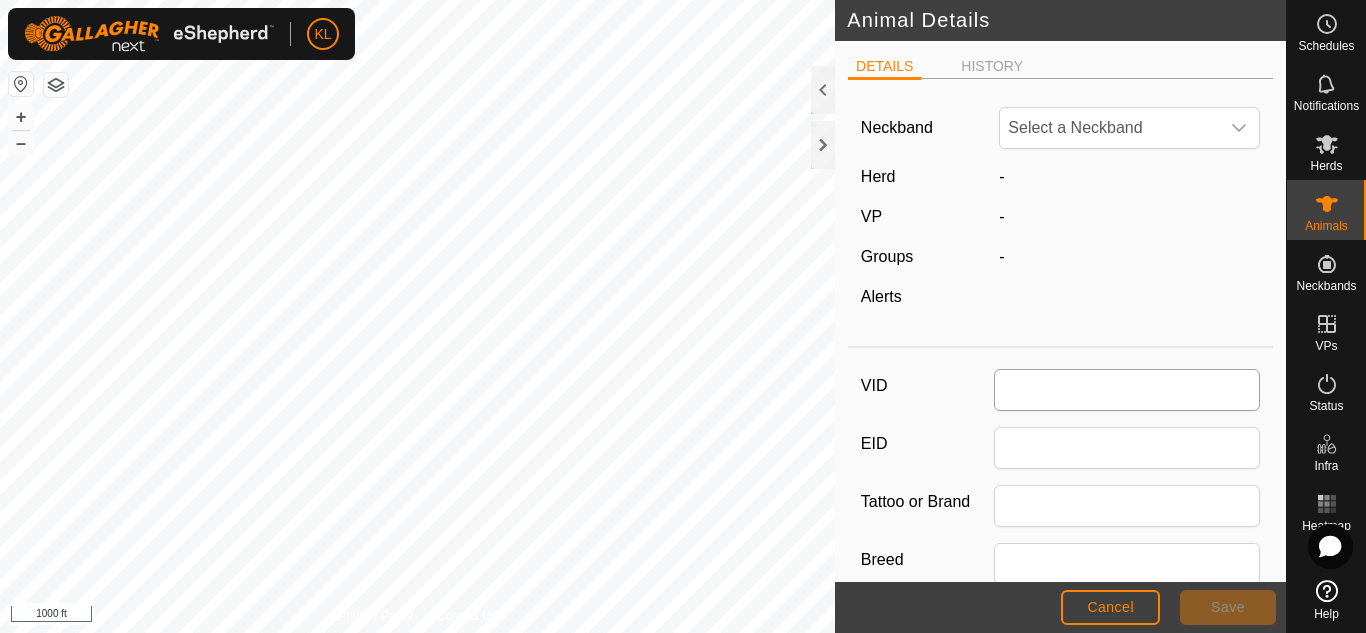 type on "Crusher" 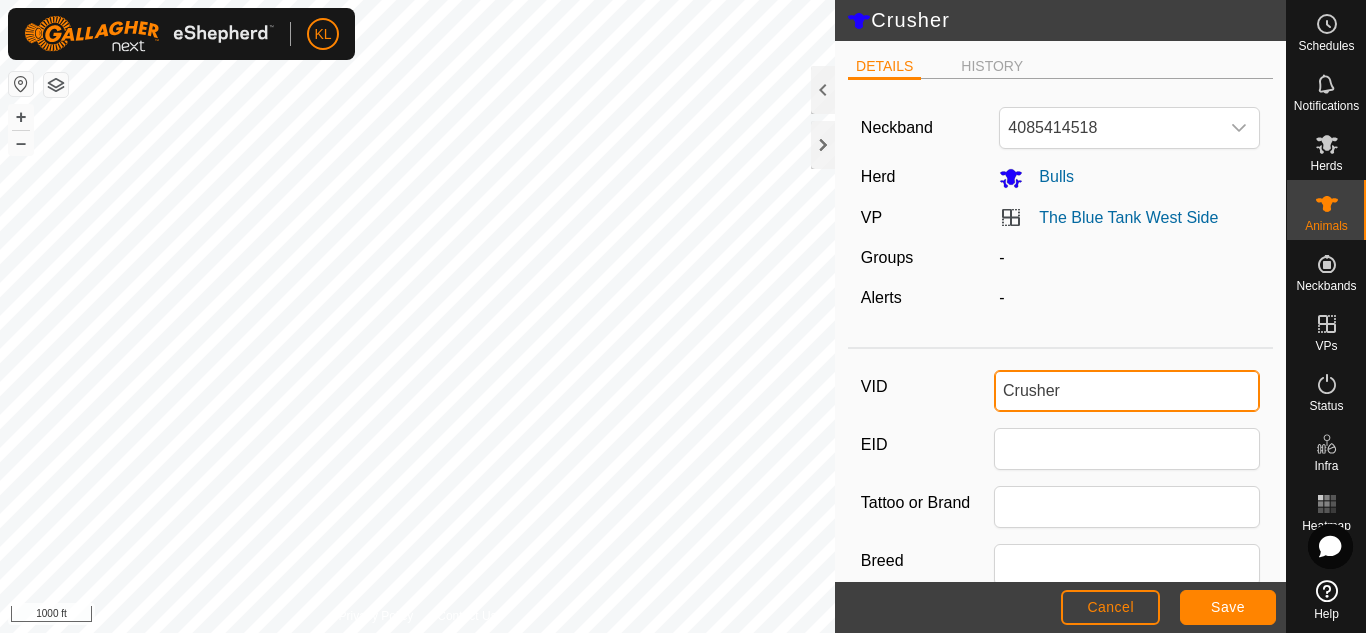 drag, startPoint x: 1144, startPoint y: 399, endPoint x: 941, endPoint y: 391, distance: 203.15758 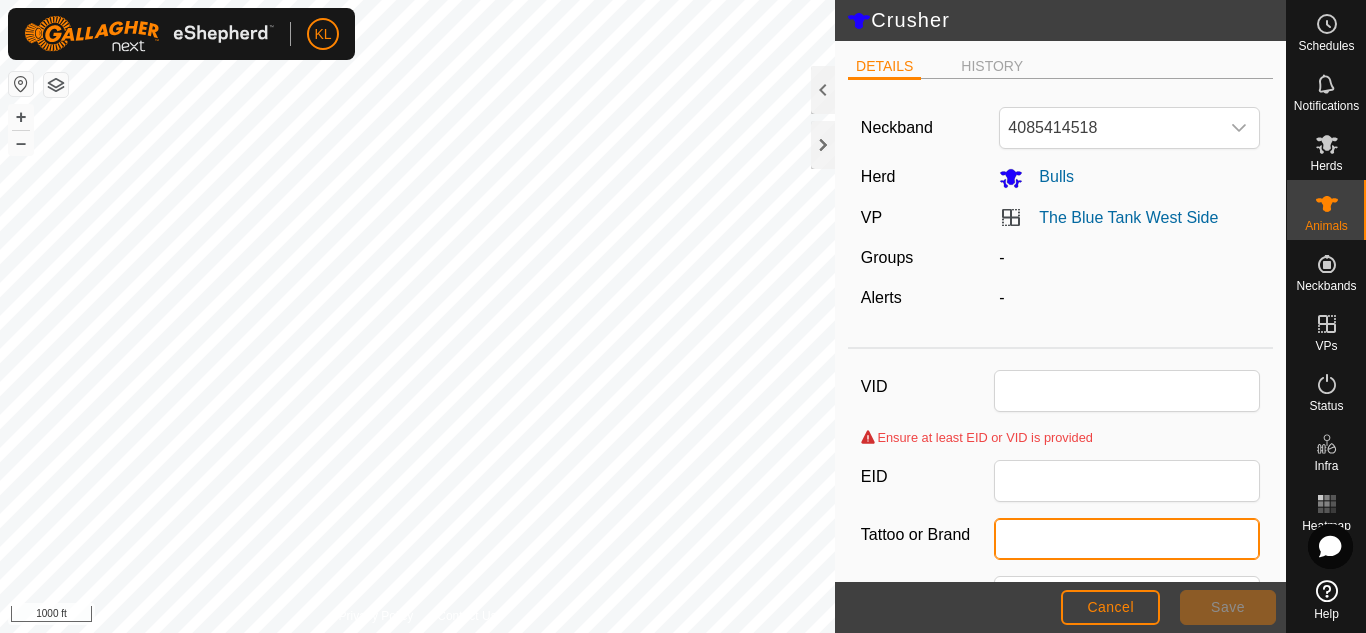 click on "VID  Ensure at least EID or VID is provided  EID Tattoo or Brand Breed Stock Class Birth Day Age - Pregnancy Status   Weight 0 on Expected Daily Weight Gain" 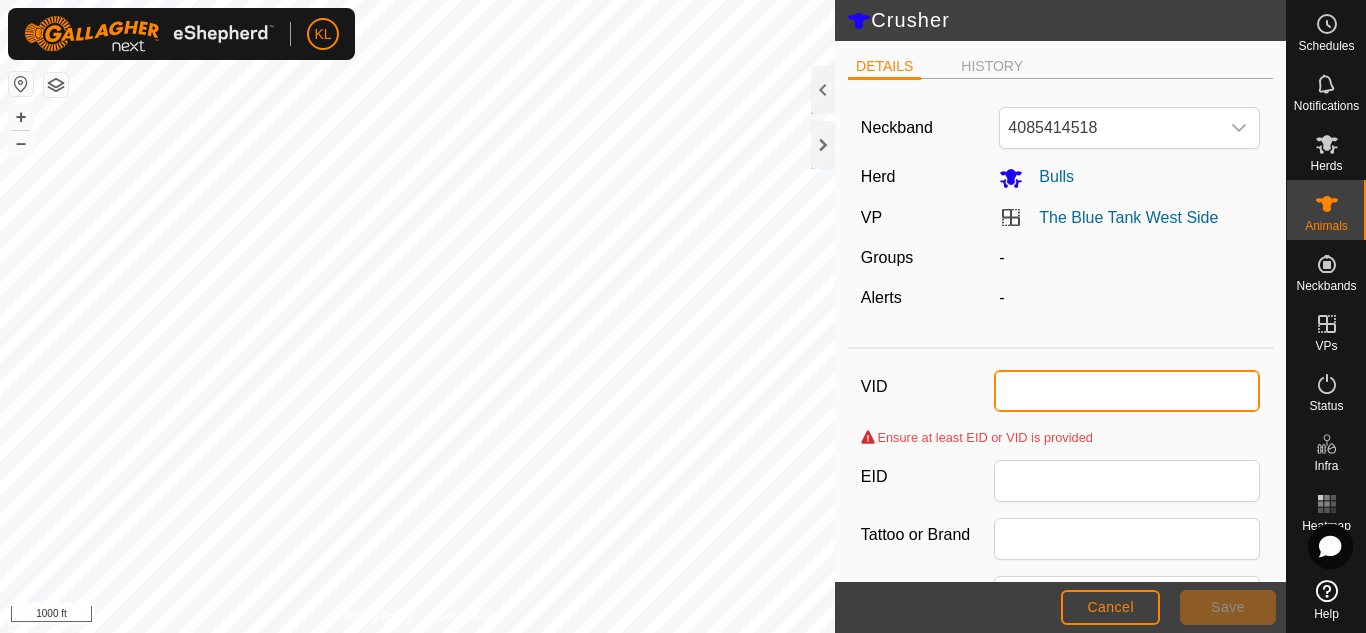 click on "VID" at bounding box center [1127, 391] 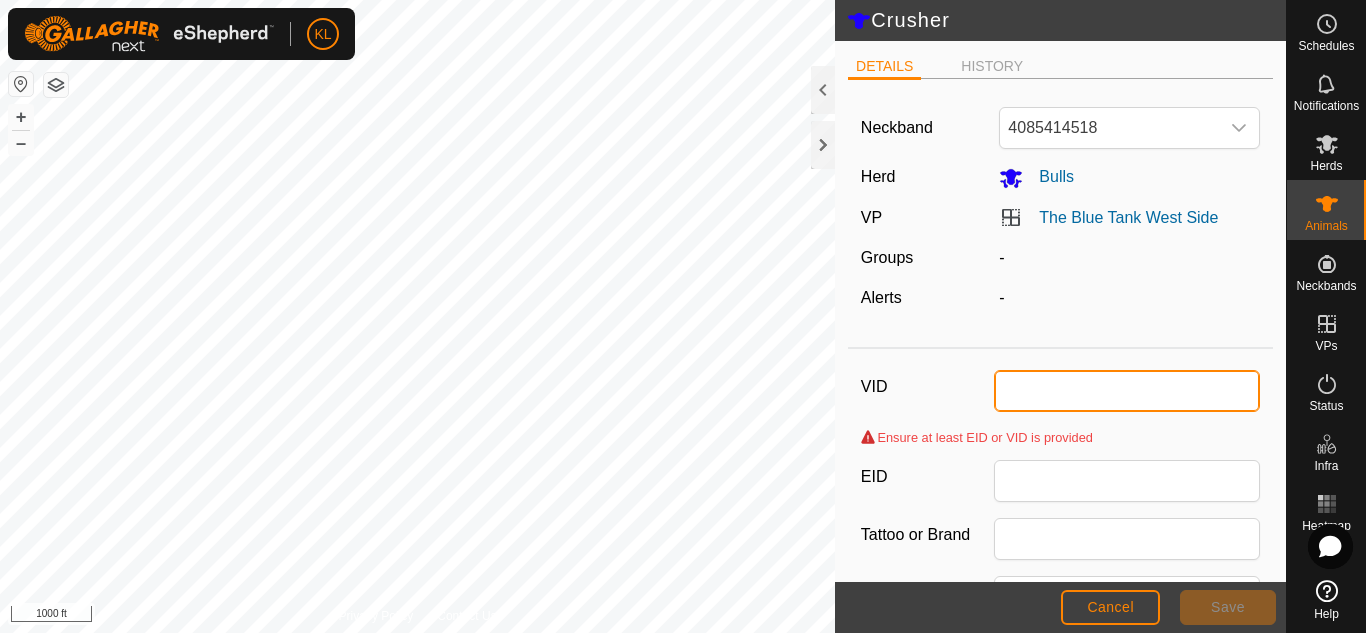 type on "e" 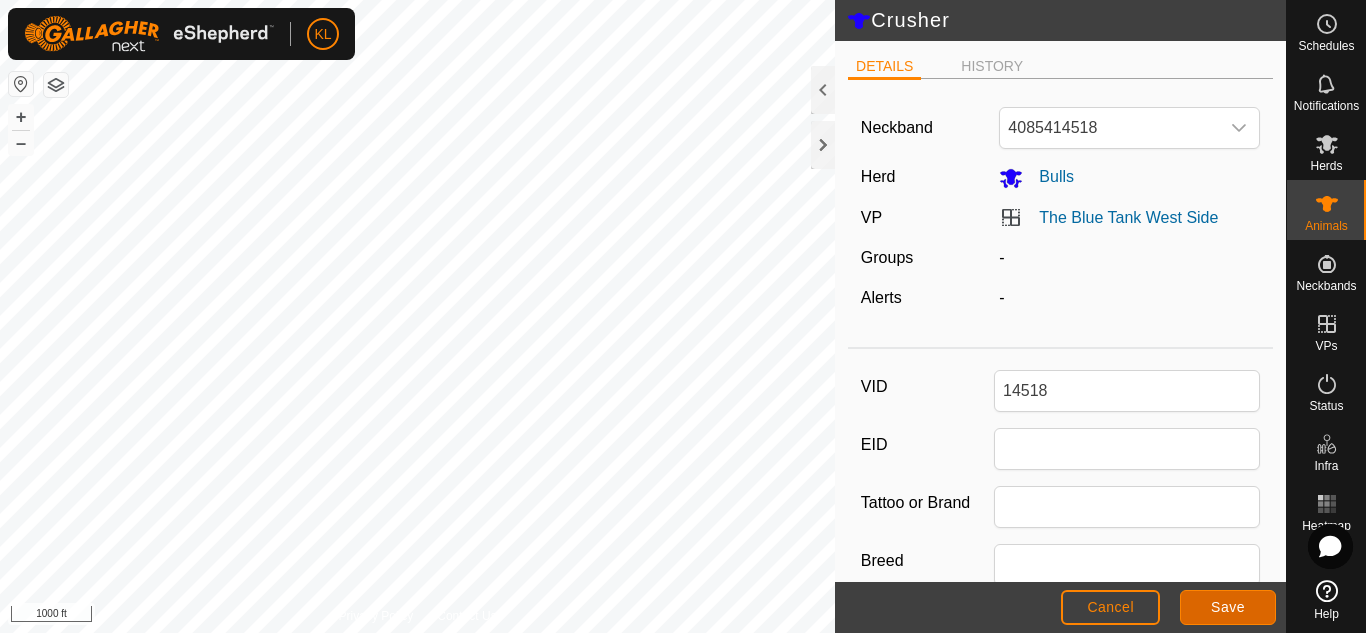 click on "Save" 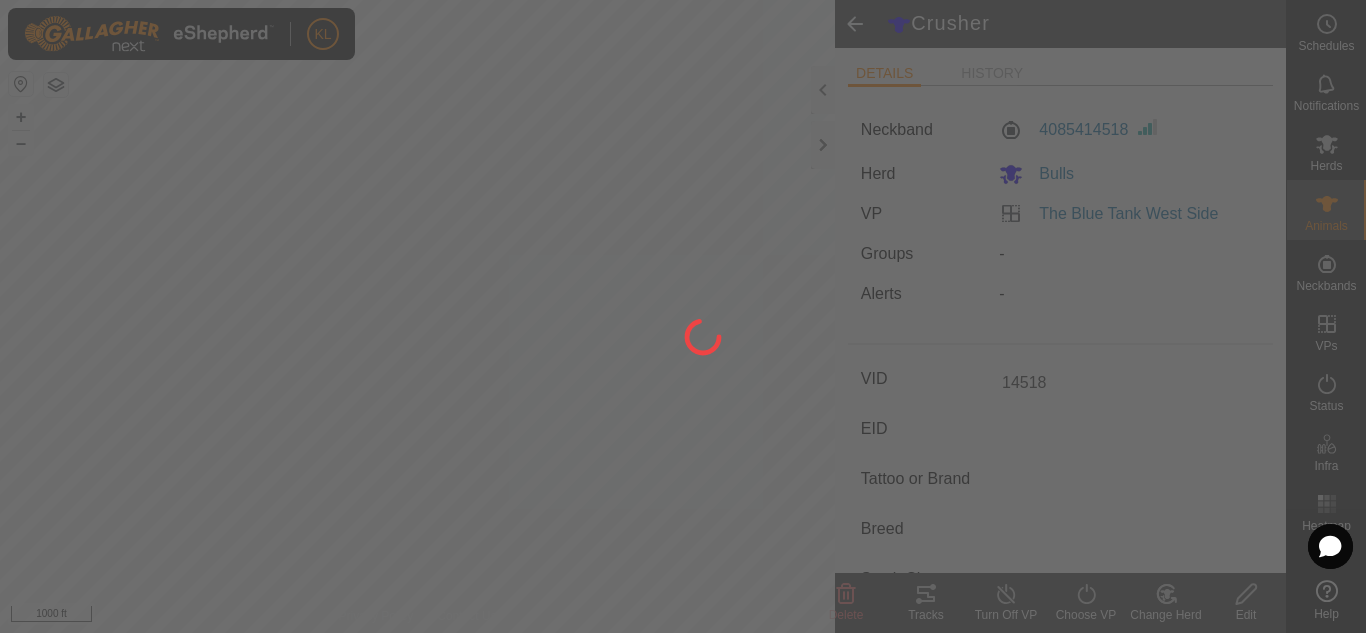 type on "14518" 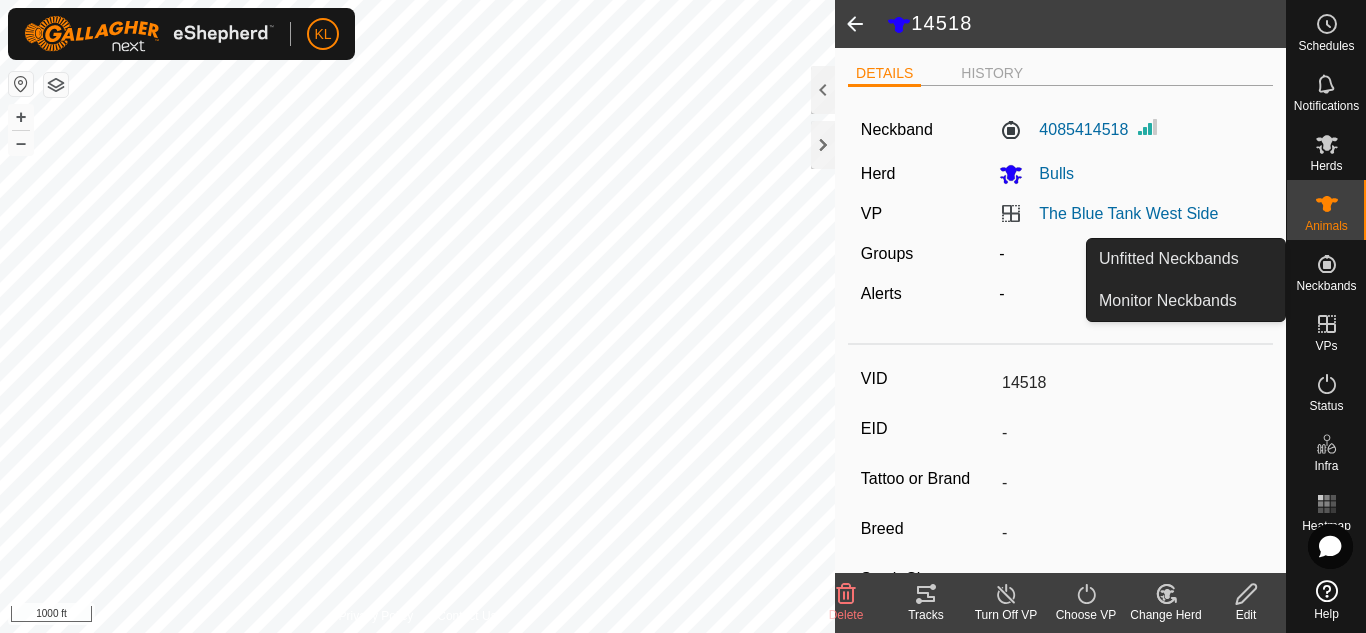 click 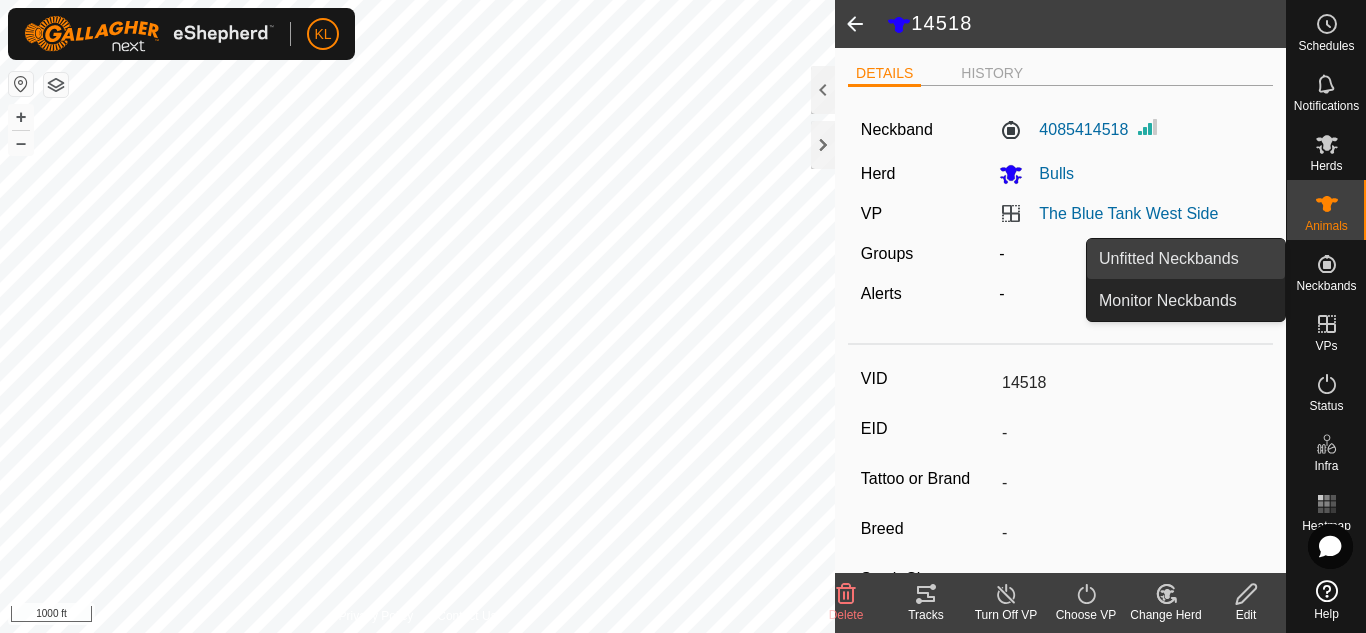 click on "Unfitted Neckbands" at bounding box center [1186, 259] 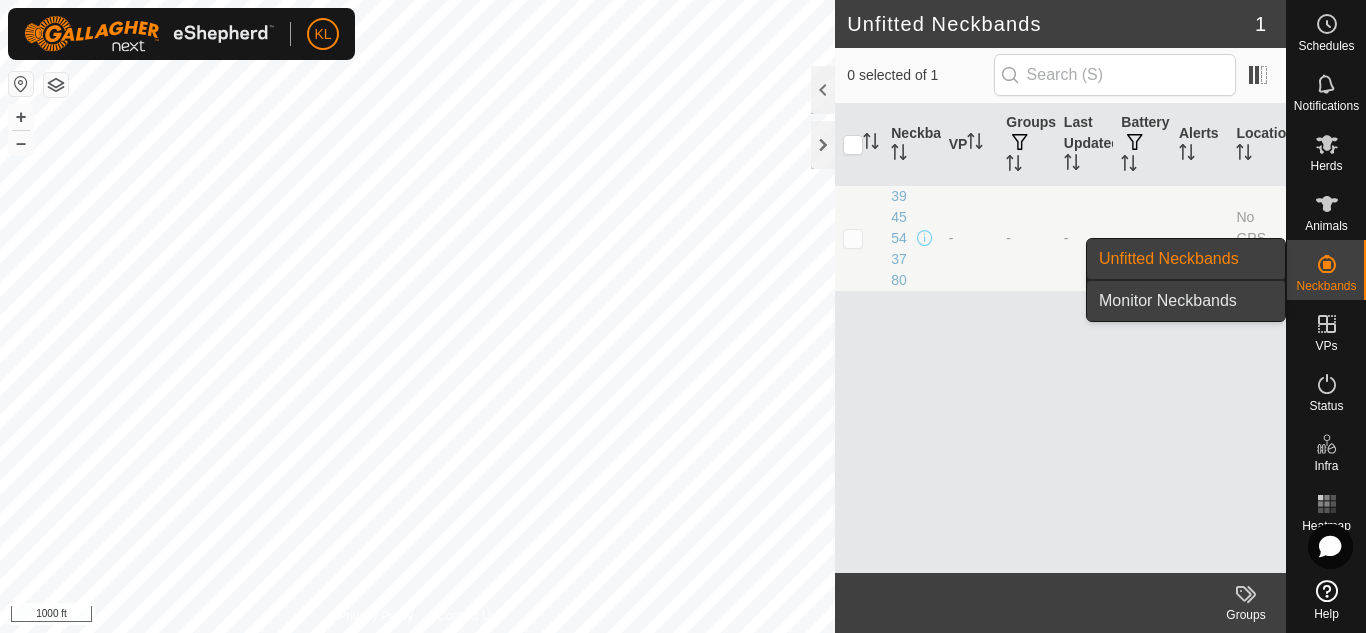 click on "Monitor Neckbands" at bounding box center (1186, 301) 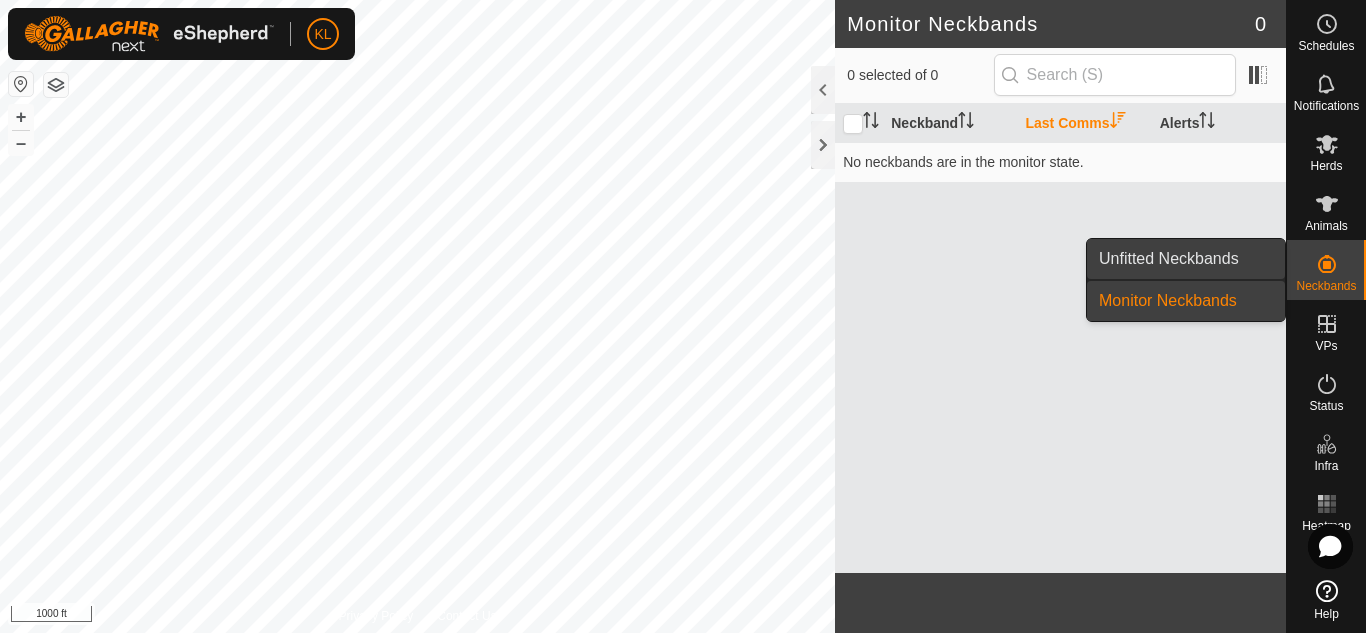 click on "Unfitted Neckbands" at bounding box center [1186, 259] 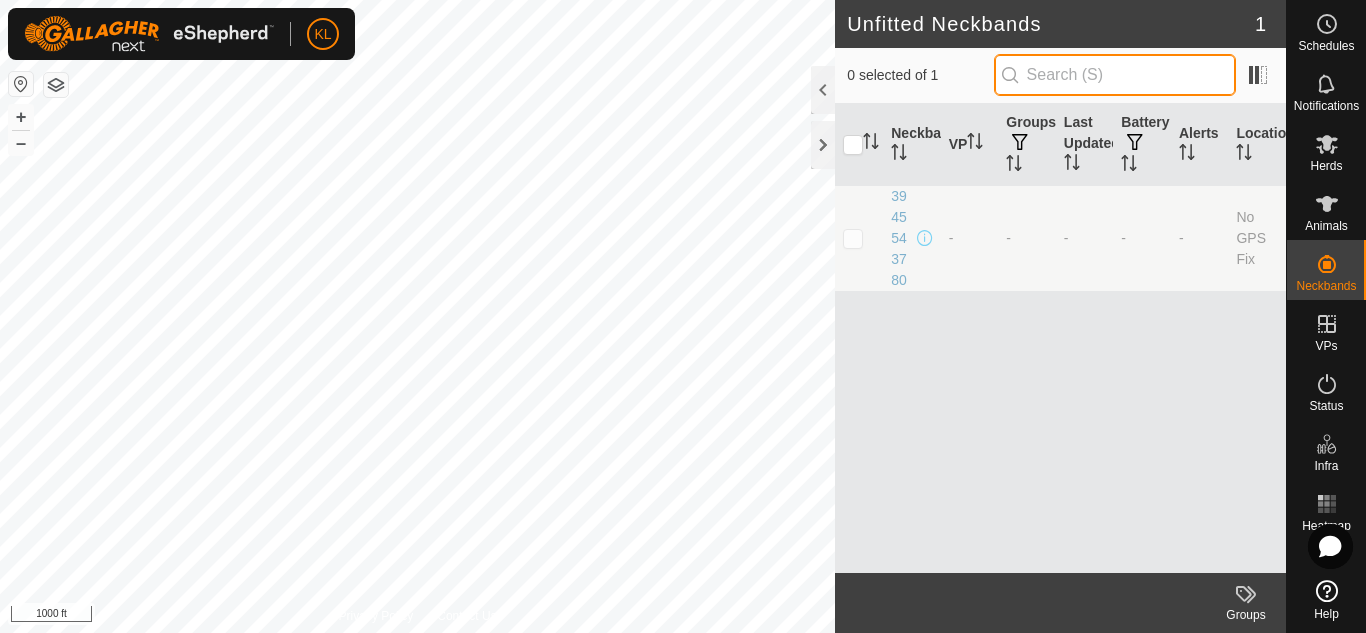click at bounding box center [1115, 75] 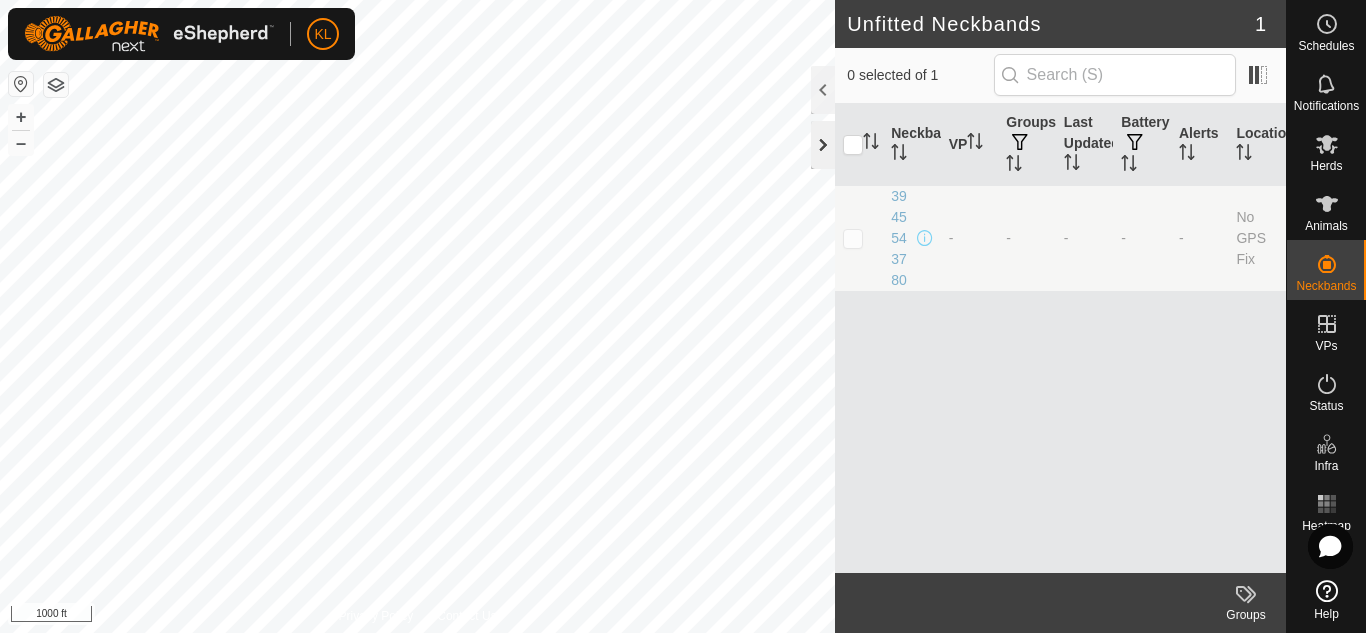 click 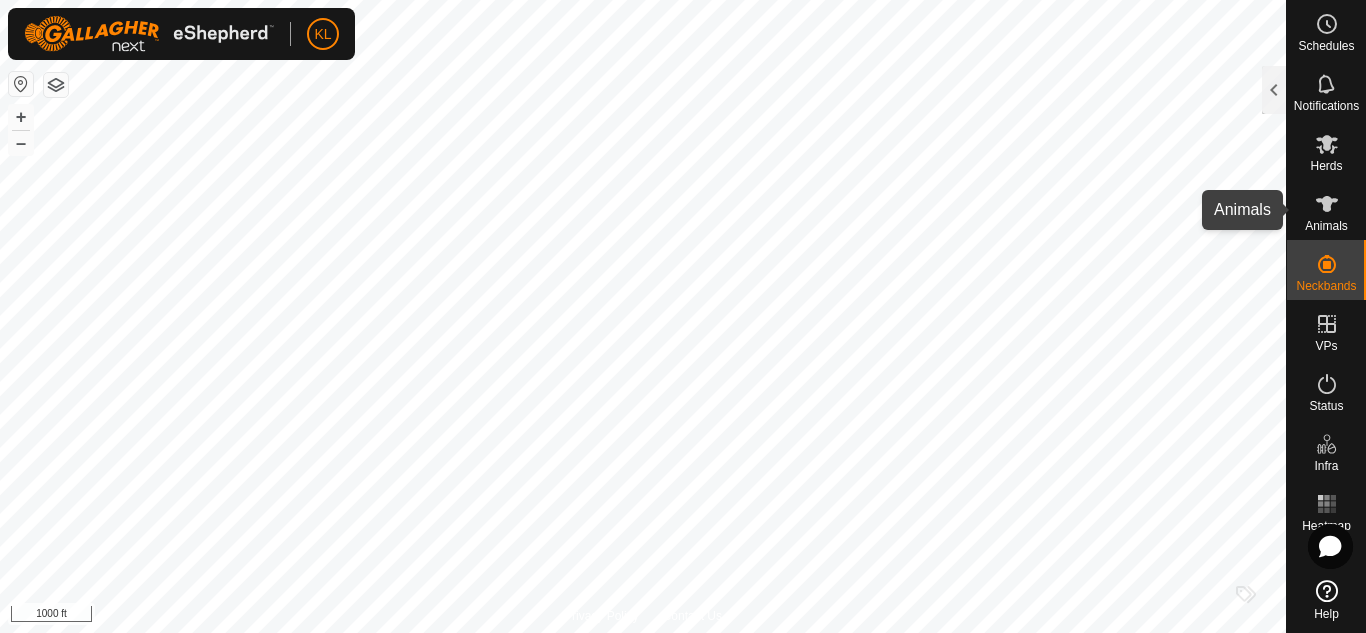 click at bounding box center (1327, 204) 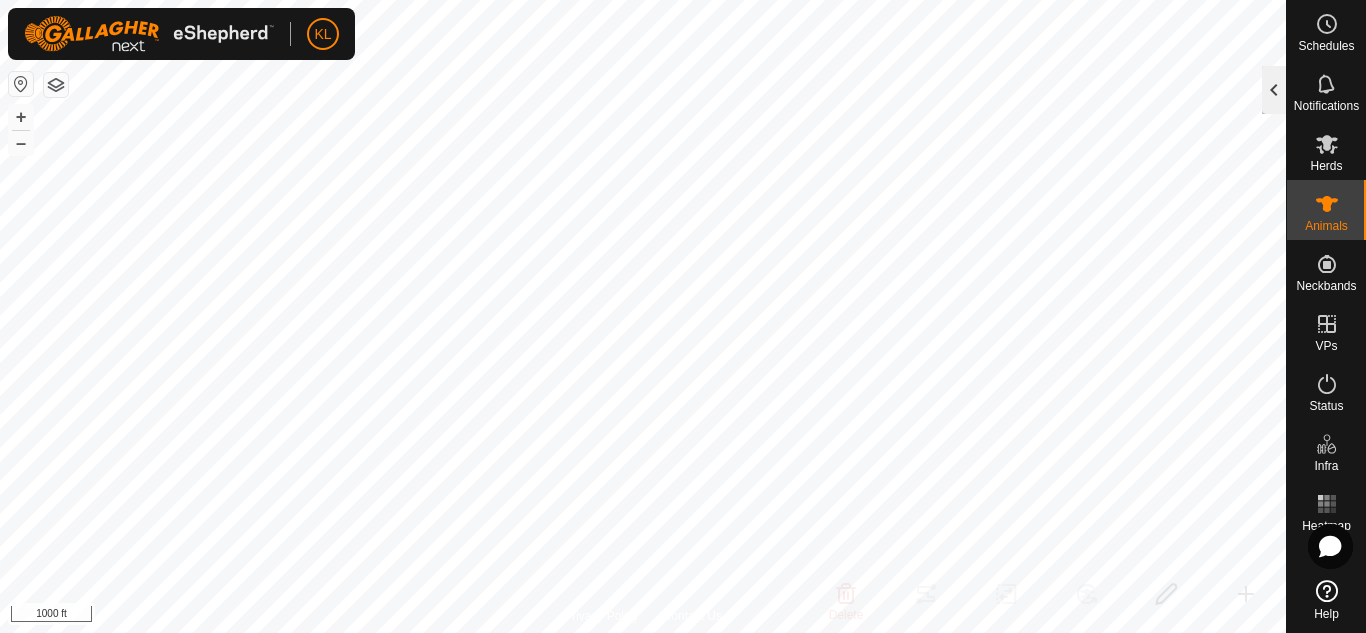 click 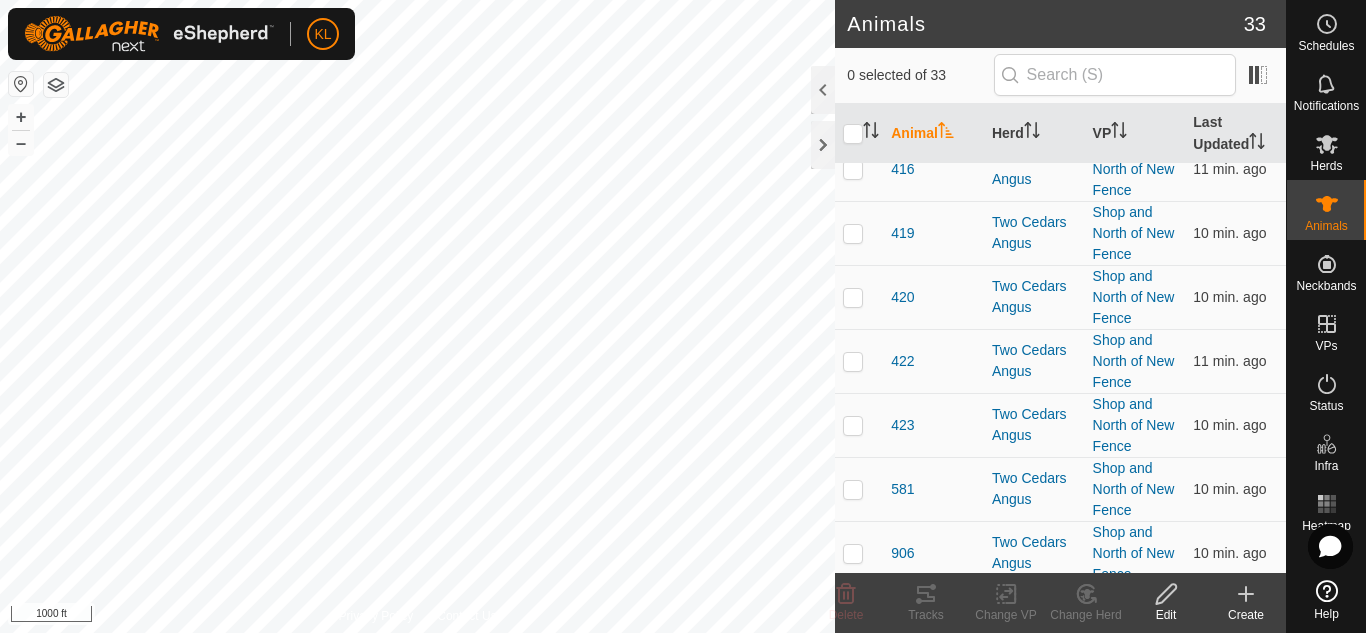 scroll, scrollTop: 1703, scrollLeft: 0, axis: vertical 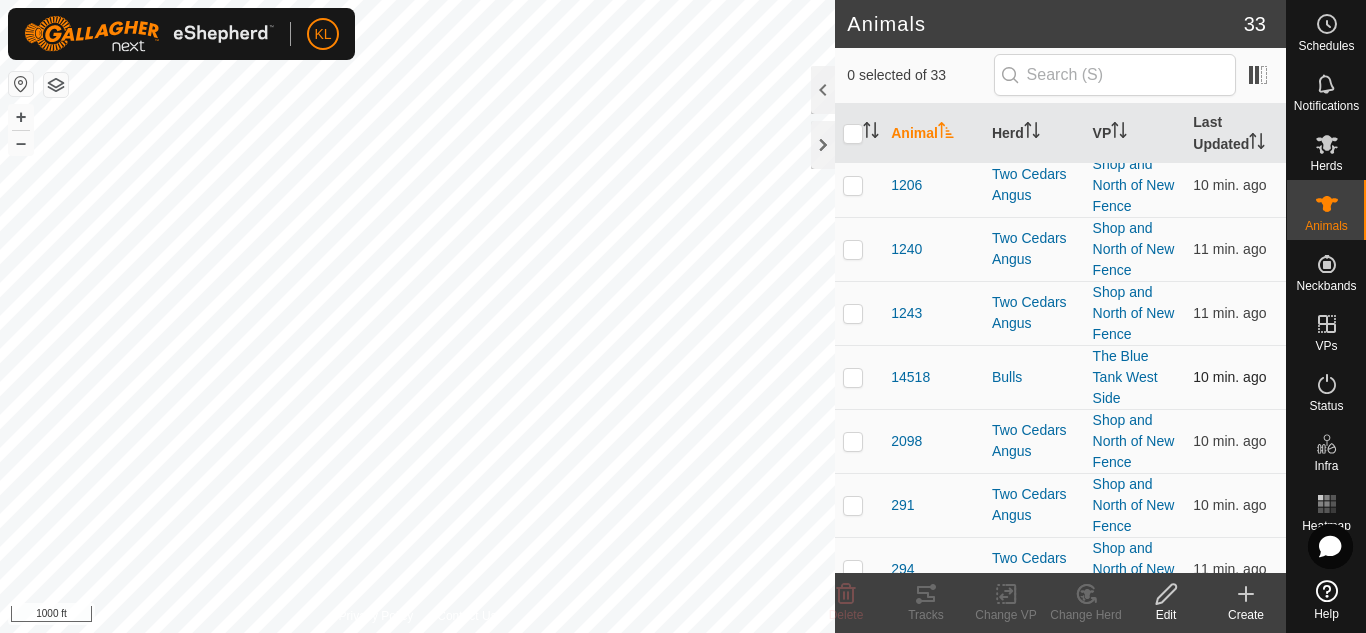 click at bounding box center [853, 377] 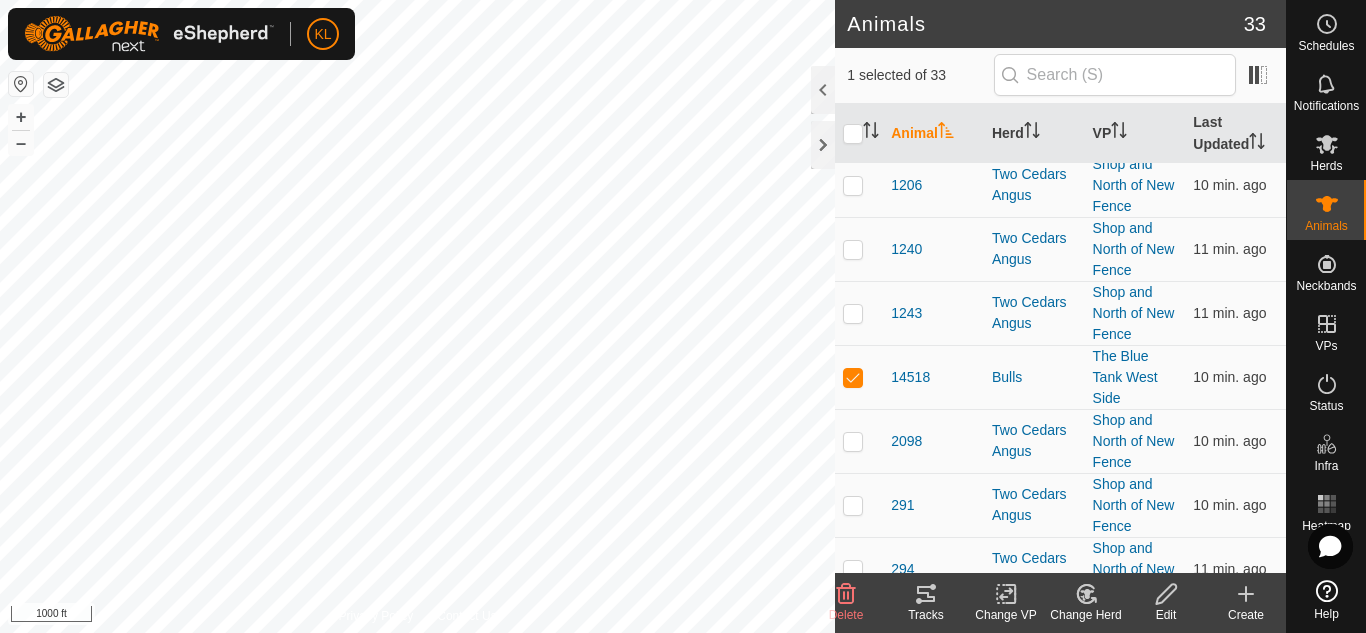 click 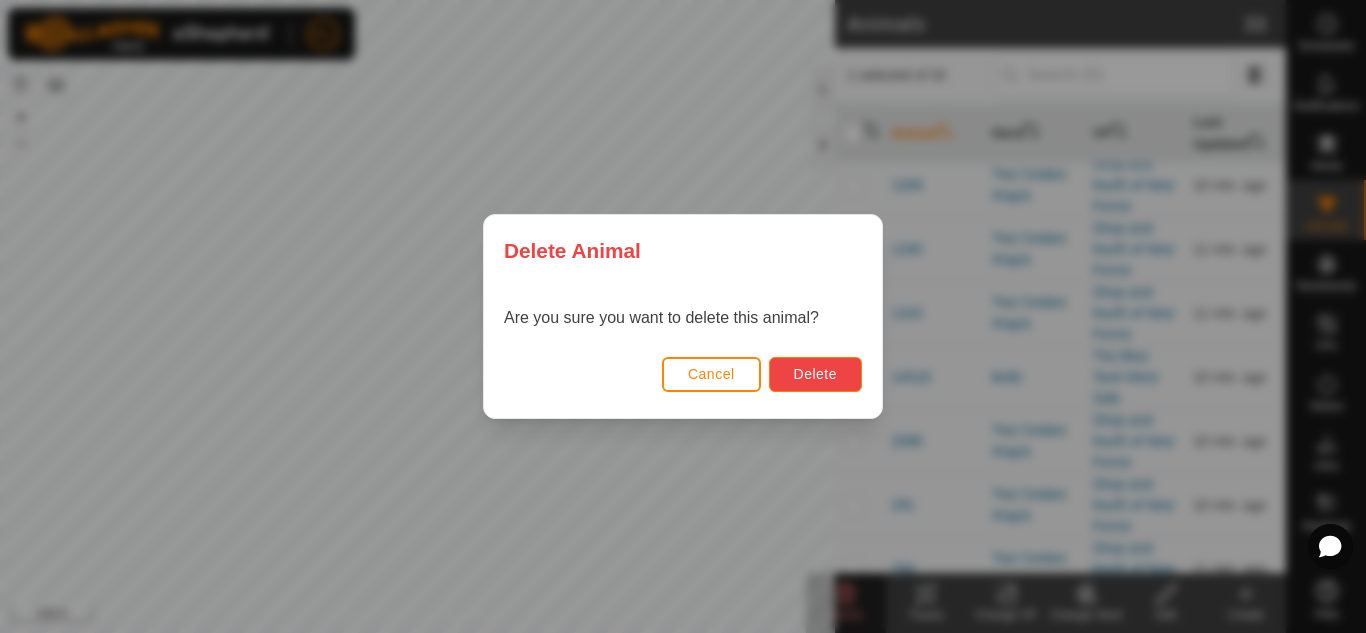 click on "Delete" at bounding box center [815, 374] 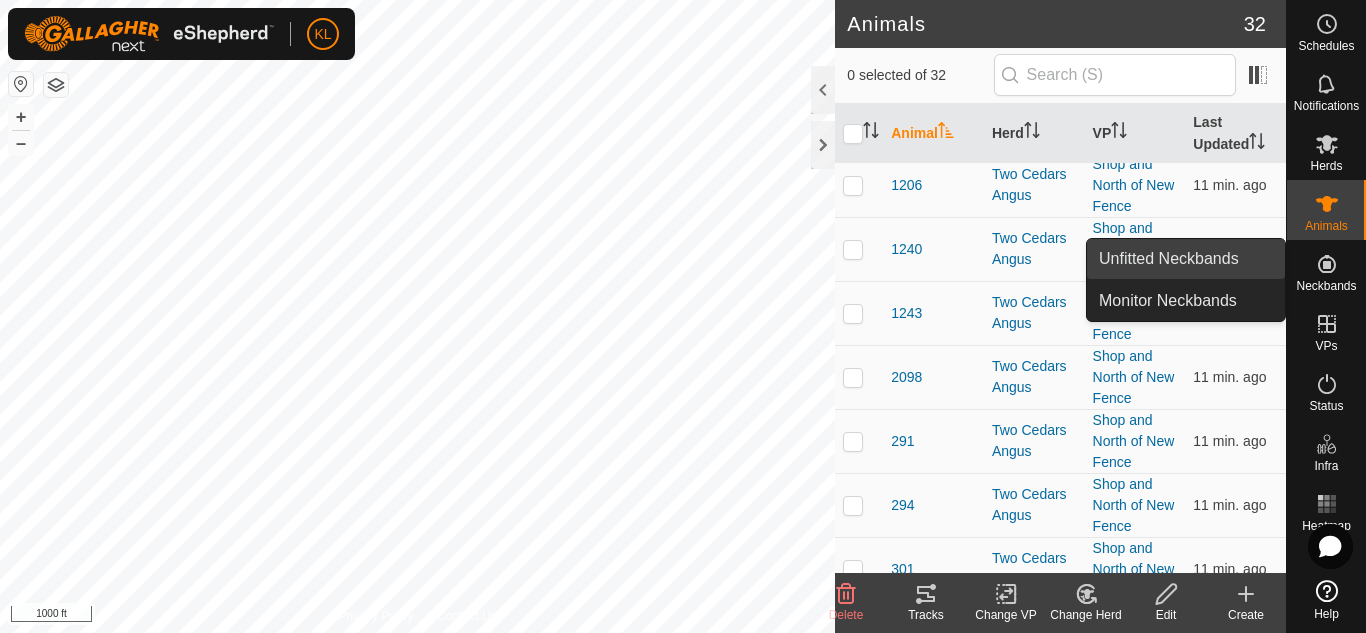 click on "Unfitted Neckbands" at bounding box center [1186, 259] 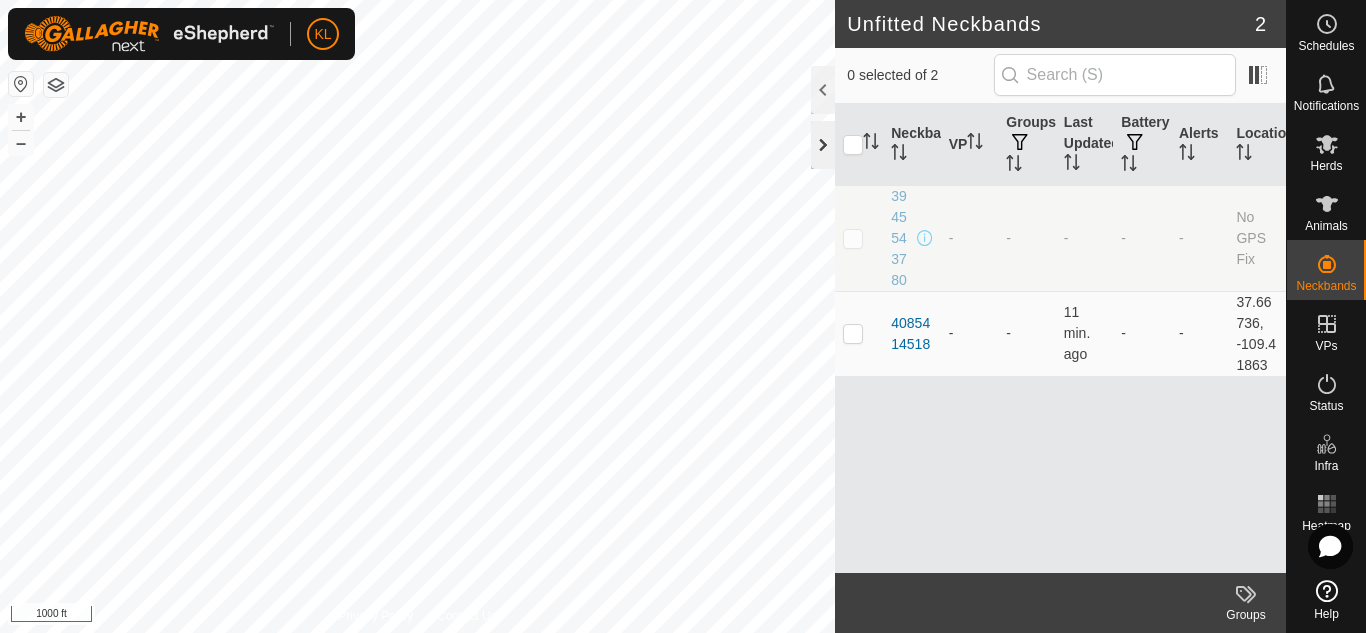 click 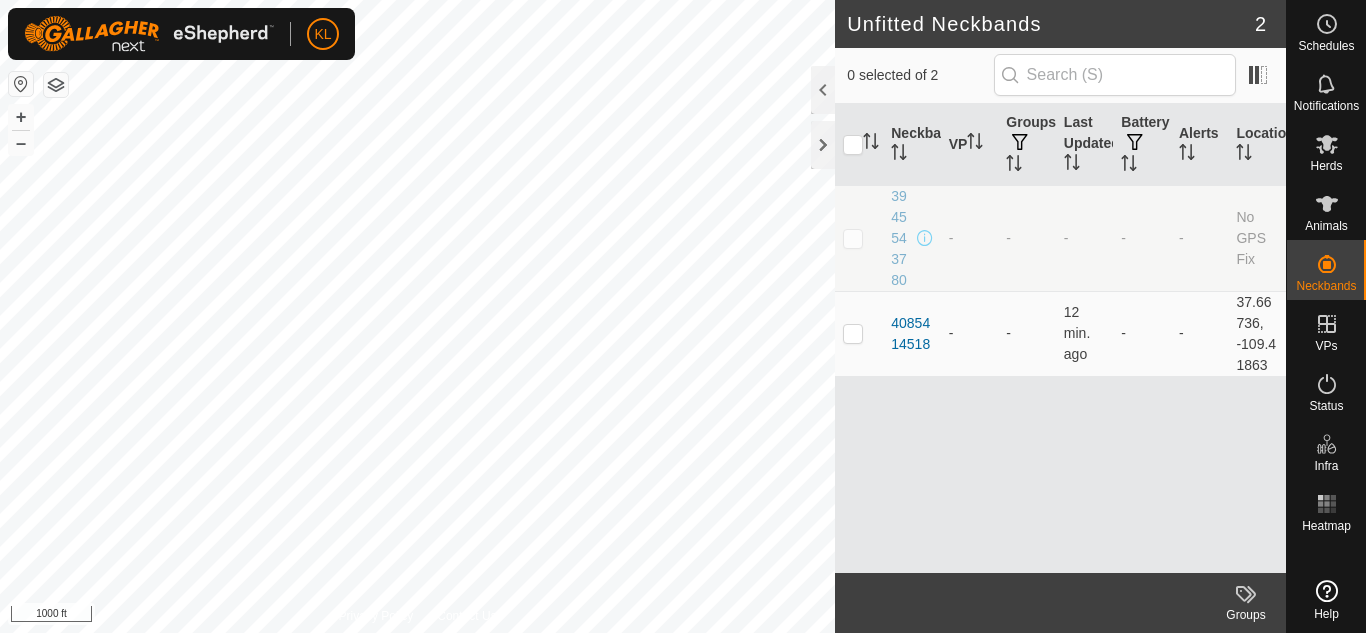 scroll, scrollTop: 0, scrollLeft: 0, axis: both 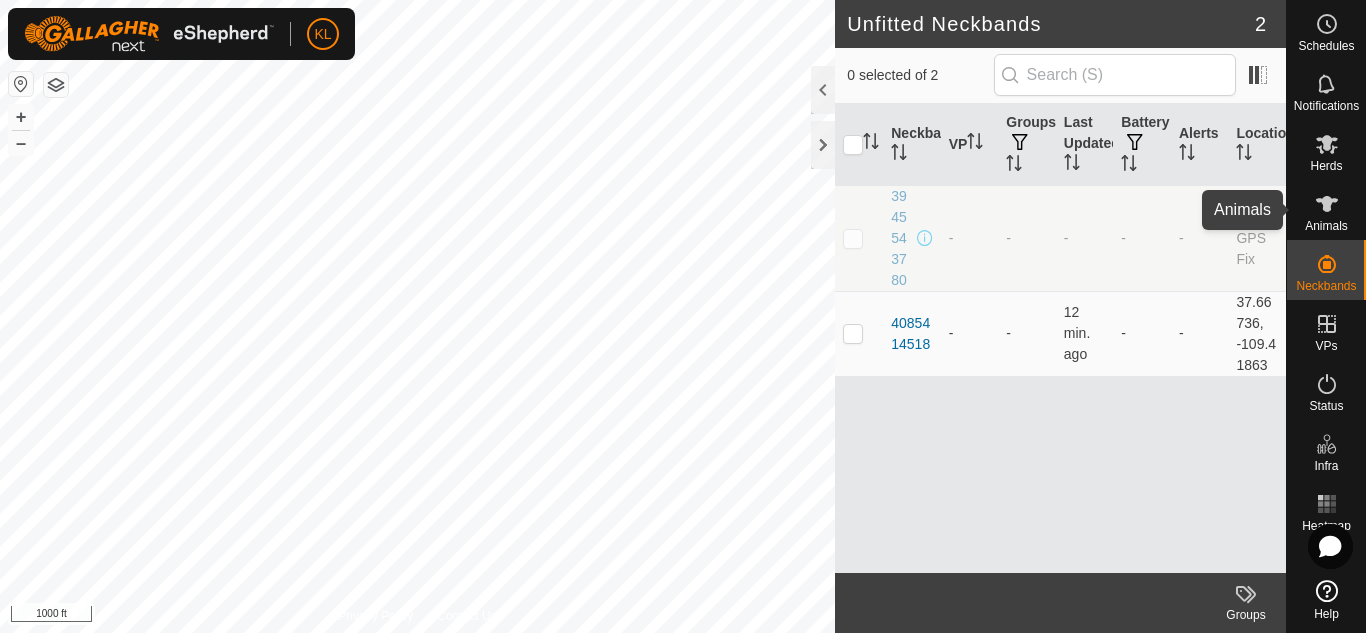 click 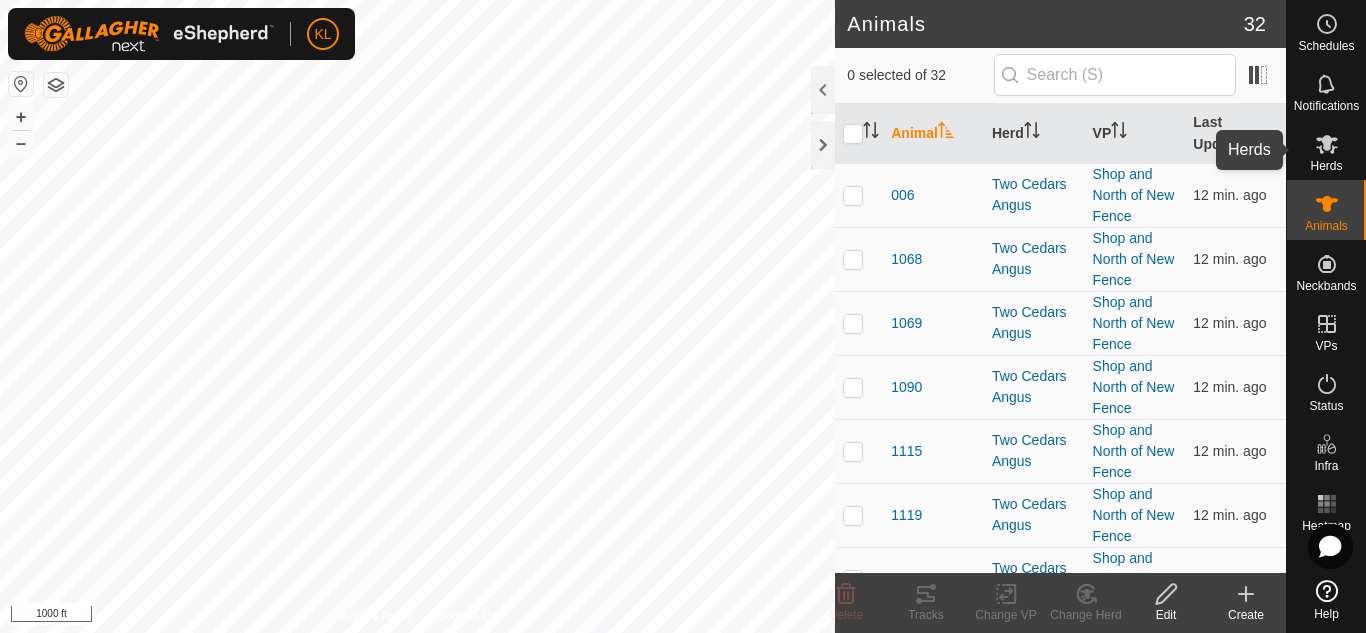 click 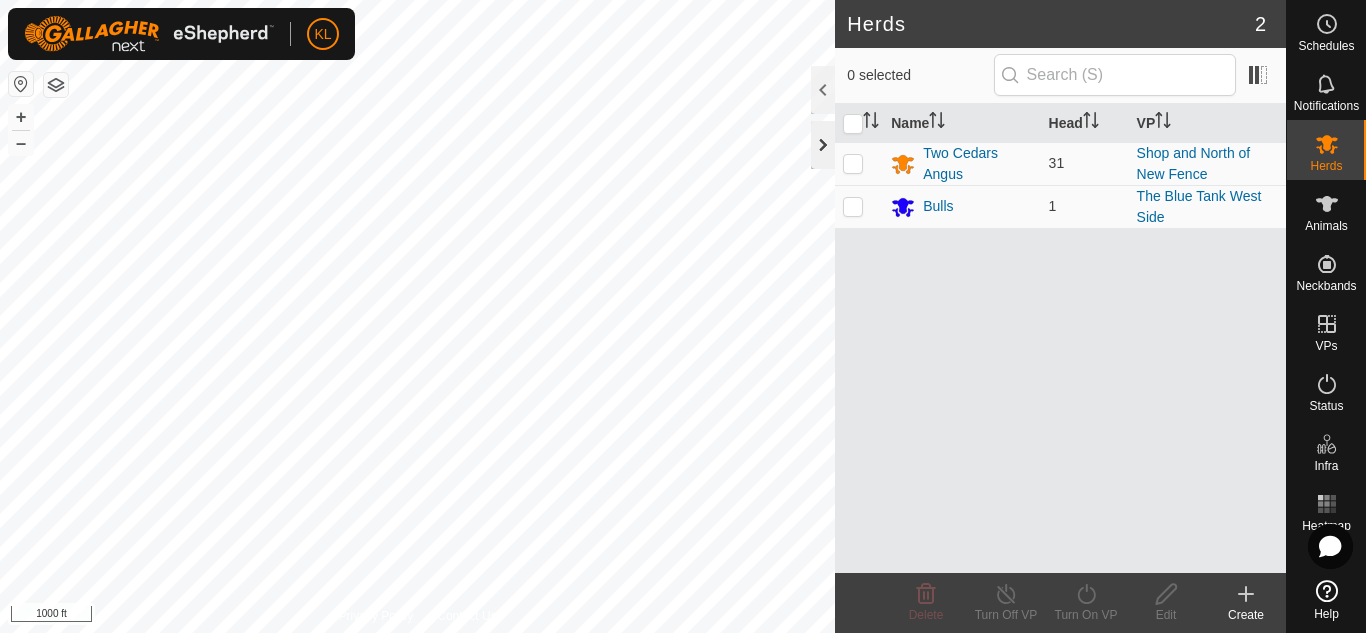 click 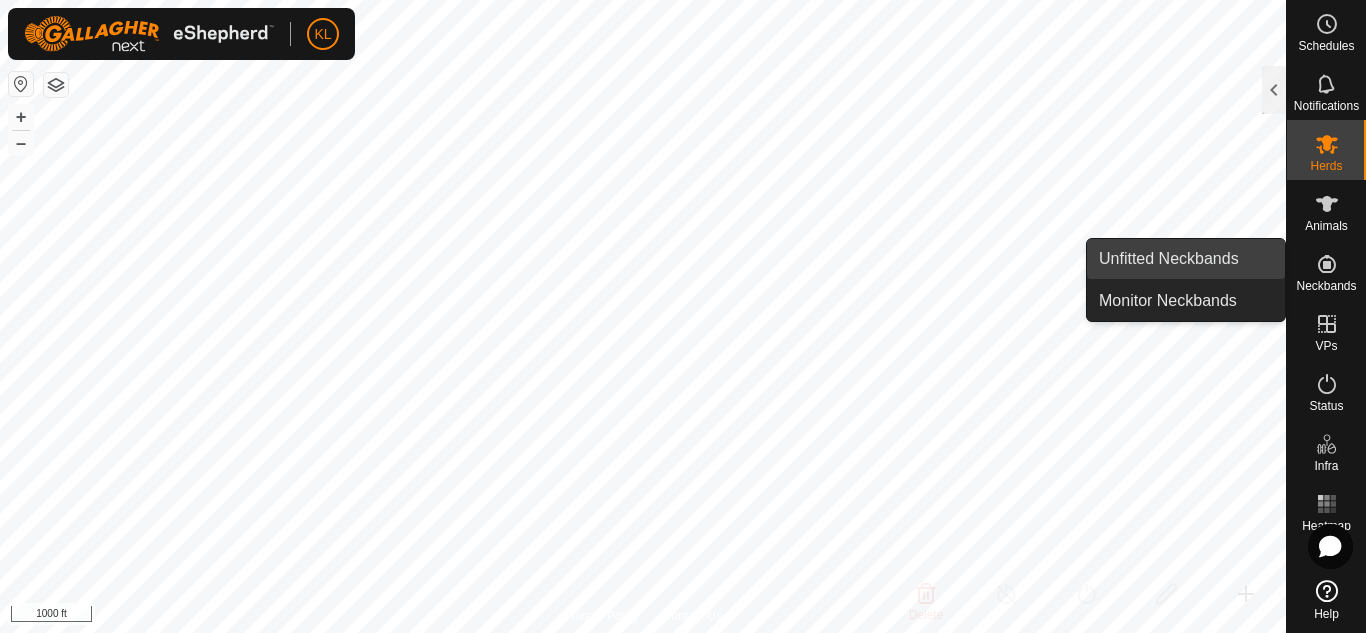 click on "Unfitted Neckbands" at bounding box center [1186, 259] 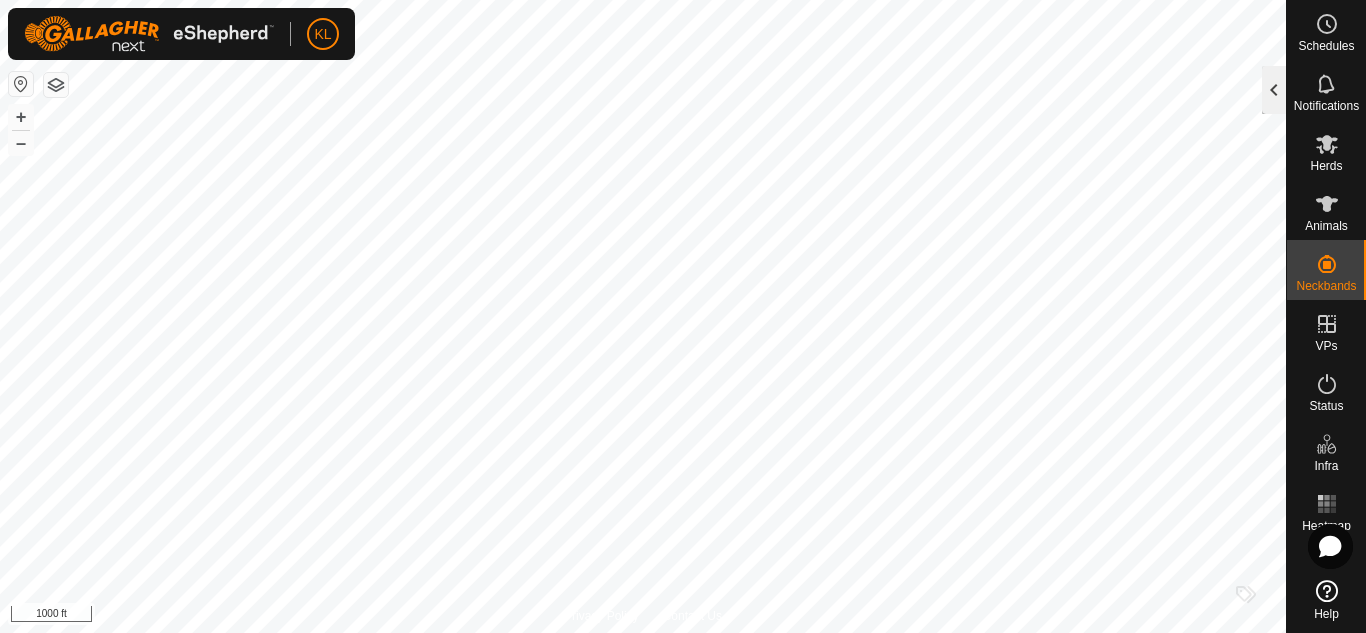 click 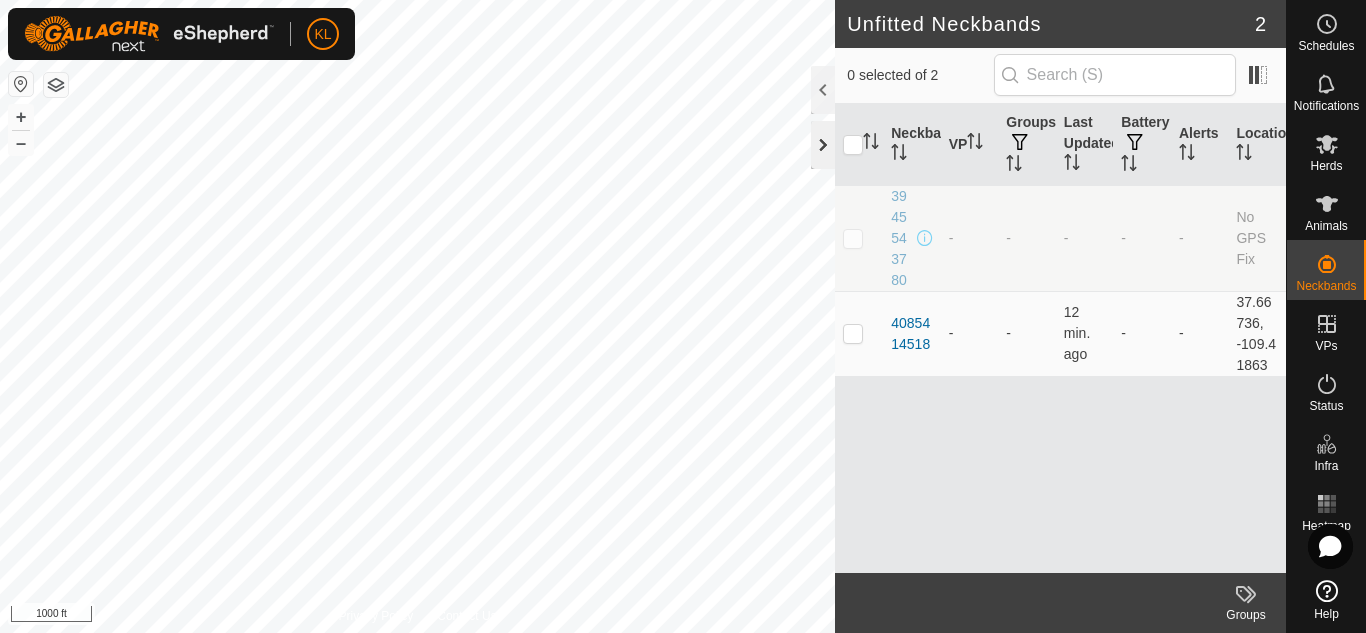 click 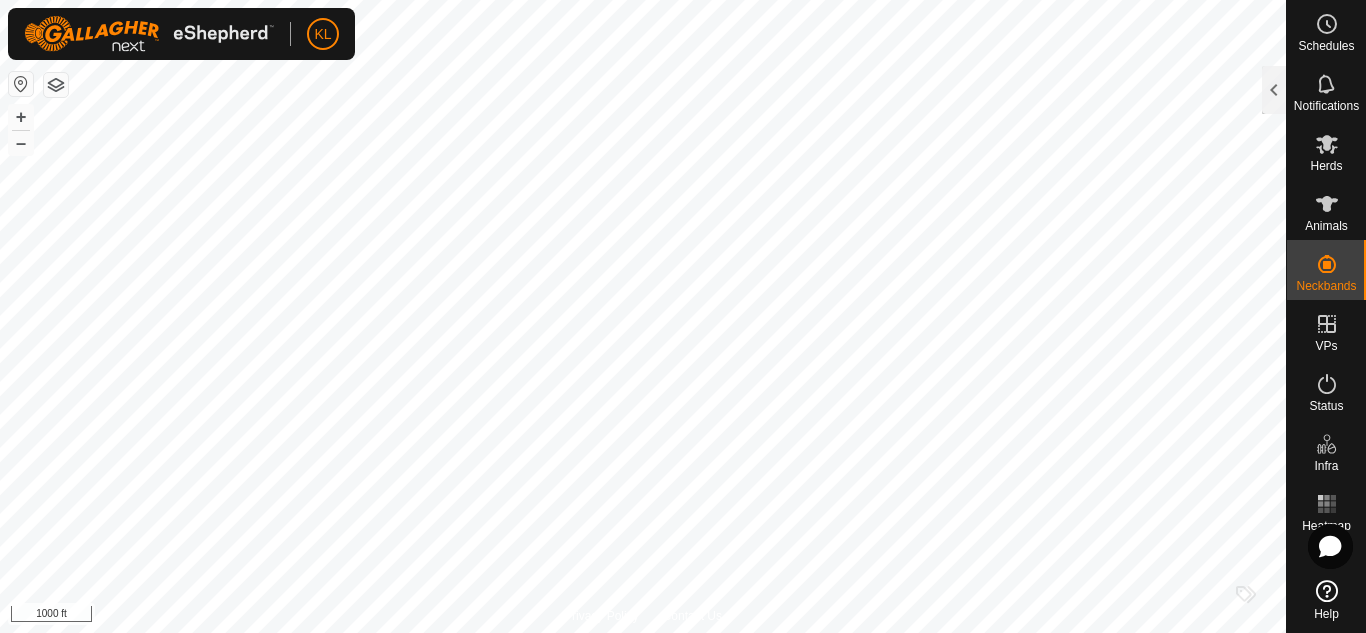 click on "KL Schedules Notifications Herds Animals Neckbands VPs Status Infra Heatmap Help Unfitted Neckbands 2  0 selected of 2   Neckband   VP   Groups   Last Updated   Battery   Alerts   Location   3945543780  -  -  - -  -   No GPS Fix   4085414518  -  -  12 min. ago -  -   37.66736, -109.41863   Groups  Privacy Policy Contact Us
Prolific
1227342107
Bulls
The Blue Tank West Side + – ⇧ i 1000 ft" at bounding box center (683, 316) 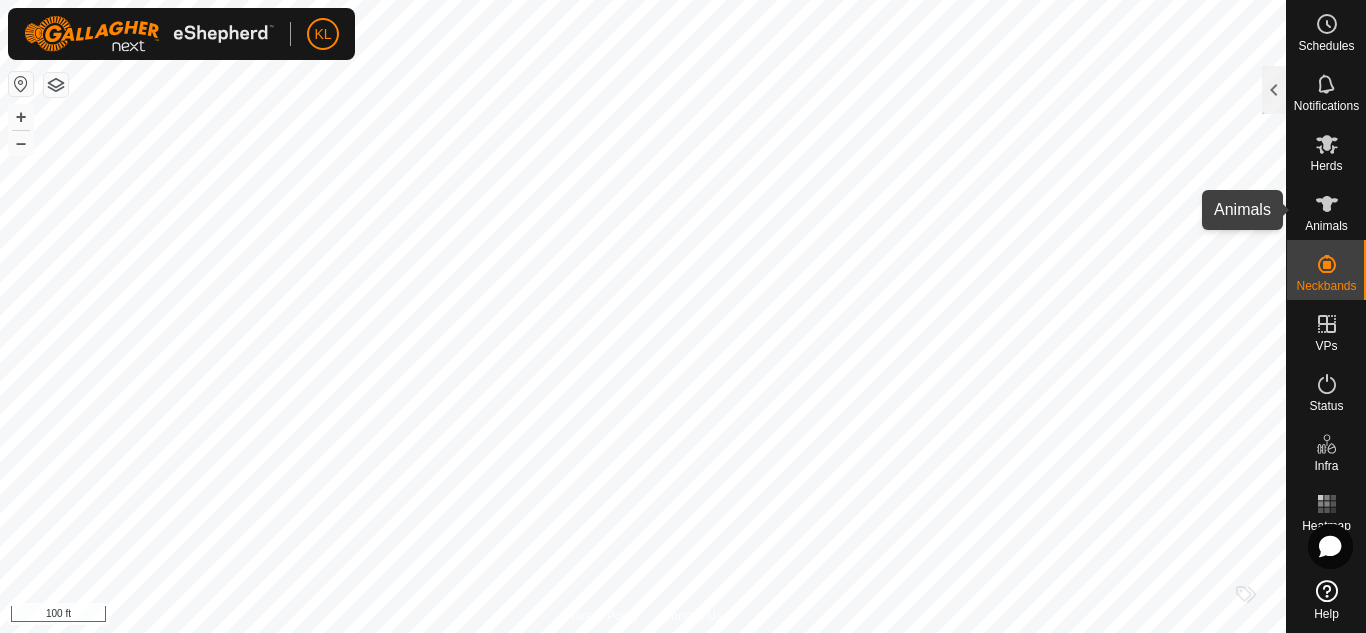 click 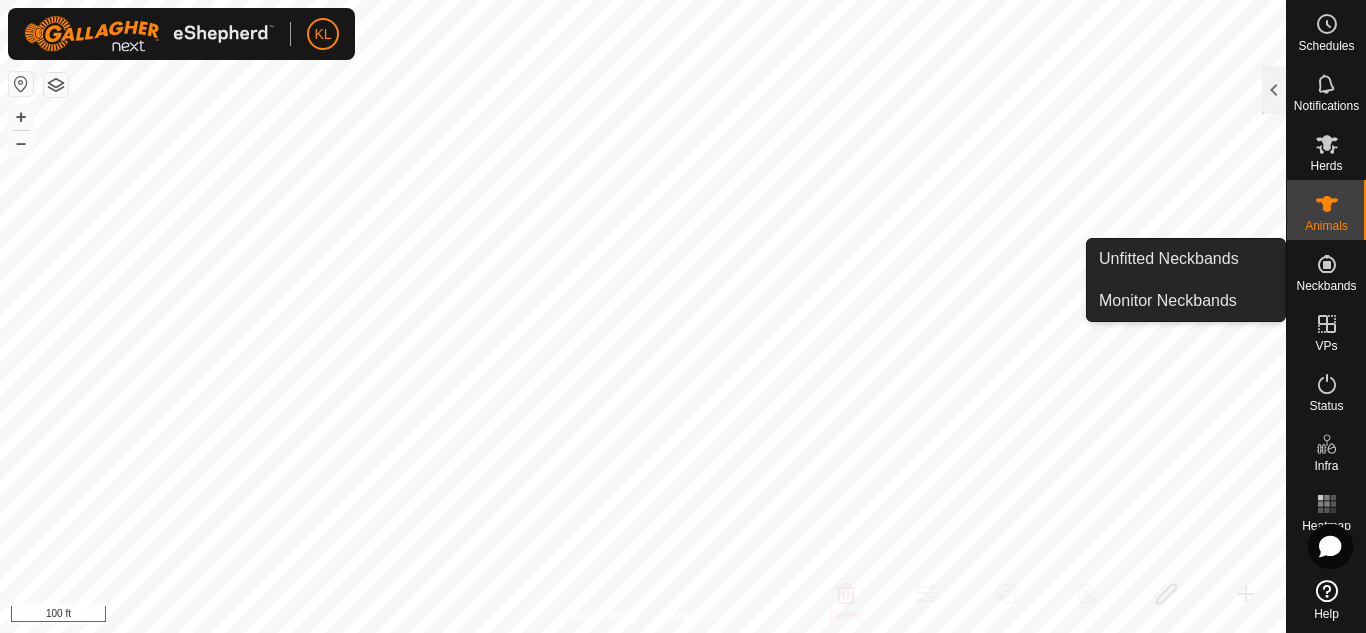 click 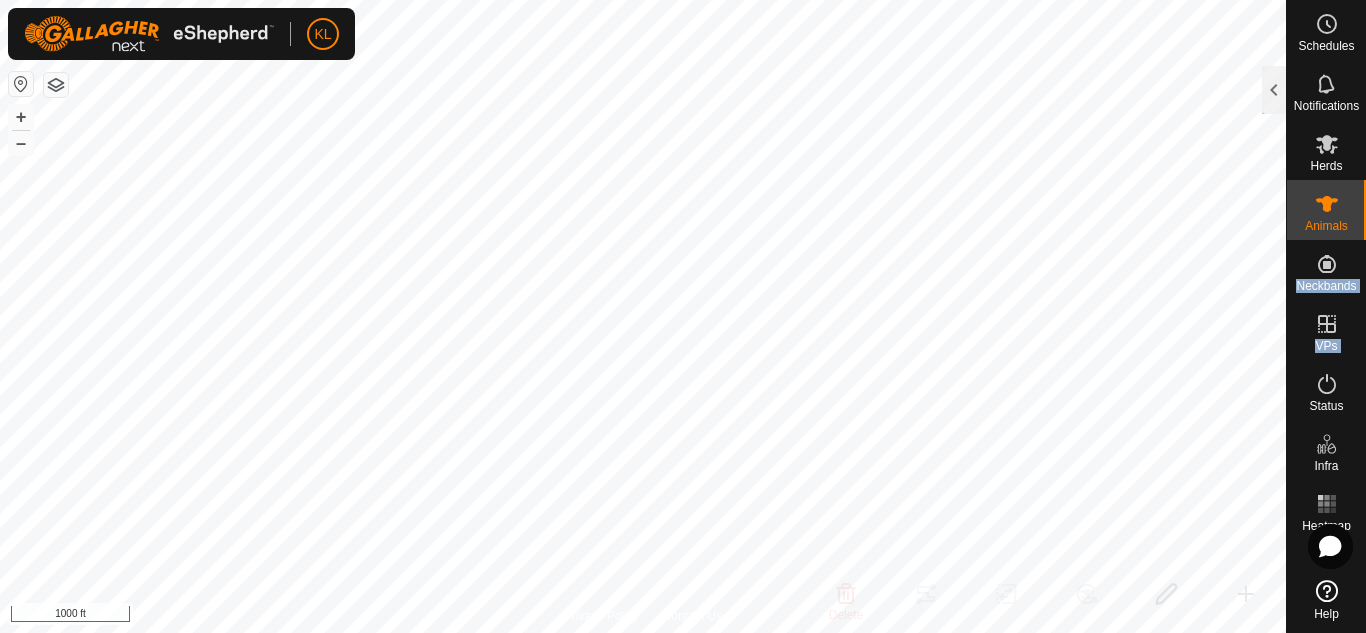 drag, startPoint x: 1365, startPoint y: 258, endPoint x: 1231, endPoint y: 680, distance: 442.76404 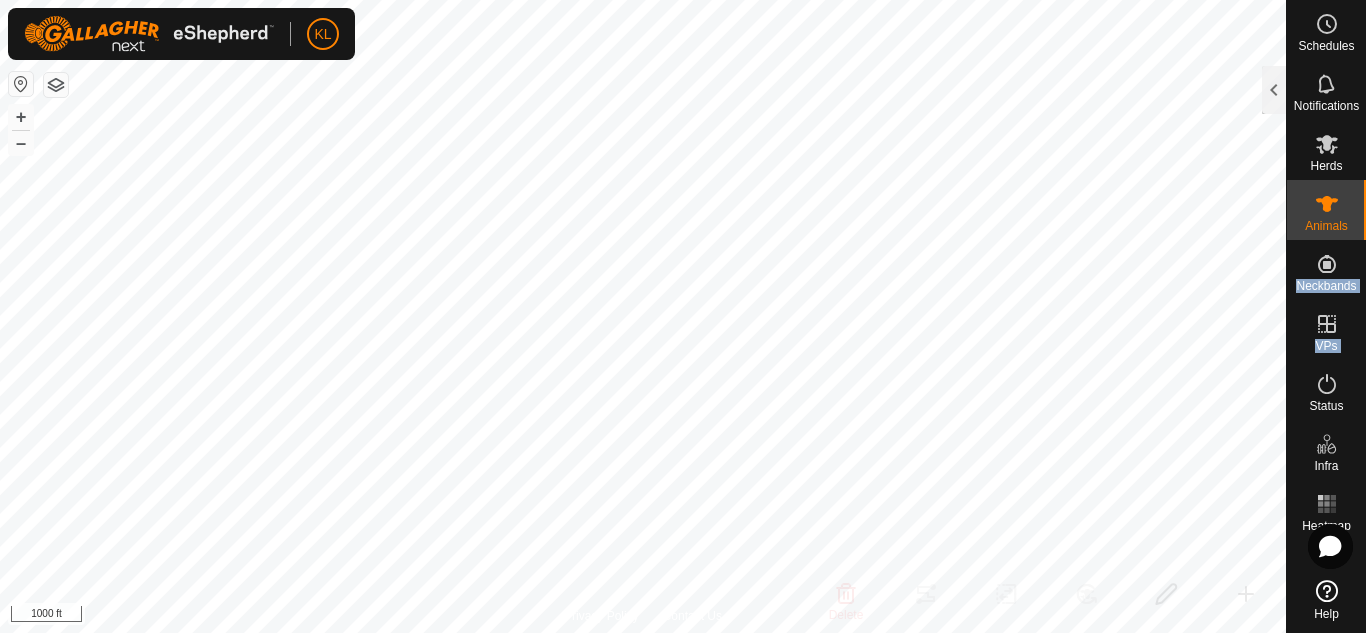 click on "KL Schedules Notifications Herds Animals Neckbands VPs Status Infra Heatmap Help Animals 32  0 selected of 32   Animal   Herd   VP   Last Updated   006   Two Cedars Angus  Shop and North of New Fence  16 min. ago  1068   Two Cedars Angus  Shop and North of New Fence  16 min. ago  1069   Two Cedars Angus  Shop and North of New Fence  16 min. ago  1090   Two Cedars Angus  Shop and North of New Fence  16 min. ago  1115   Two Cedars Angus  Shop and North of New Fence  16 min. ago  1119   Two Cedars Angus  Shop and North of New Fence  16 min. ago  1121   Two Cedars Angus  Shop and North of New Fence  16 min. ago  1124   Two Cedars Angus  Shop and North of New Fence  16 min. ago  1143   Two Cedars Angus  Shop and North of New Fence  17 min. ago  1206   Two Cedars Angus  Shop and North of New Fence  16 min. ago  1240   Two Cedars Angus  Shop and North of New Fence  17 min. ago  1243   Two Cedars Angus  Shop and North of New Fence  17 min. ago  2098   Two Cedars Angus  Shop and North of New Fence  291  291" at bounding box center (683, 316) 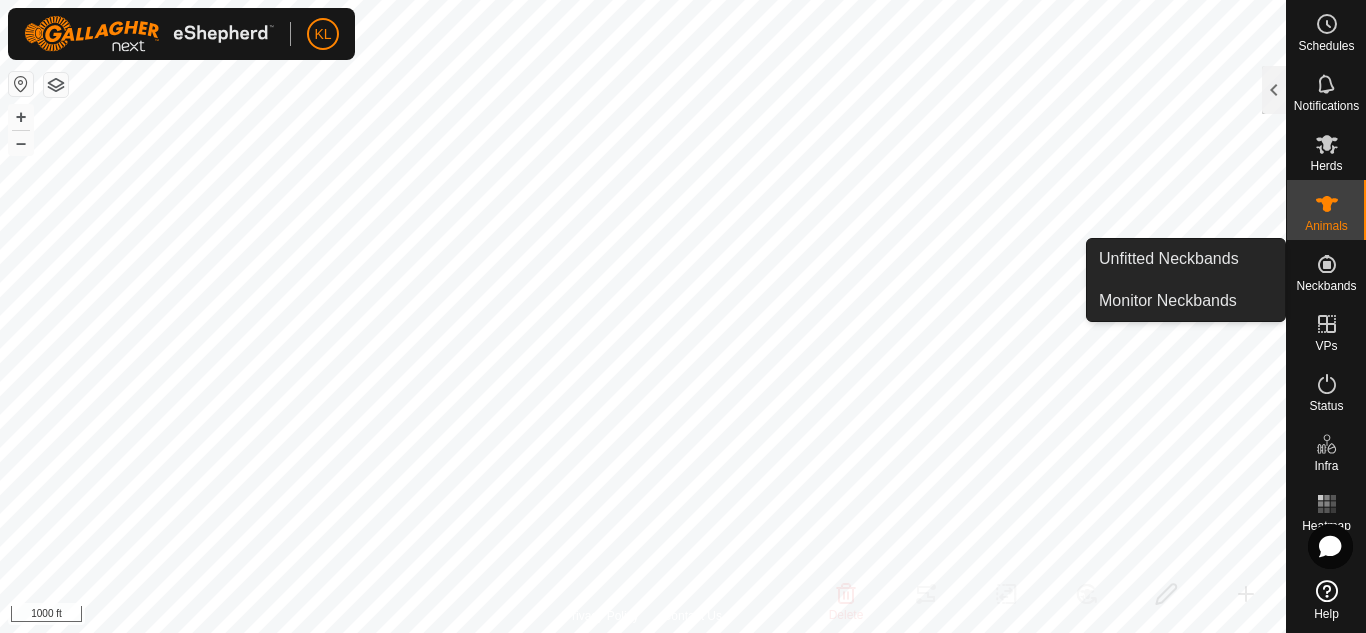 click 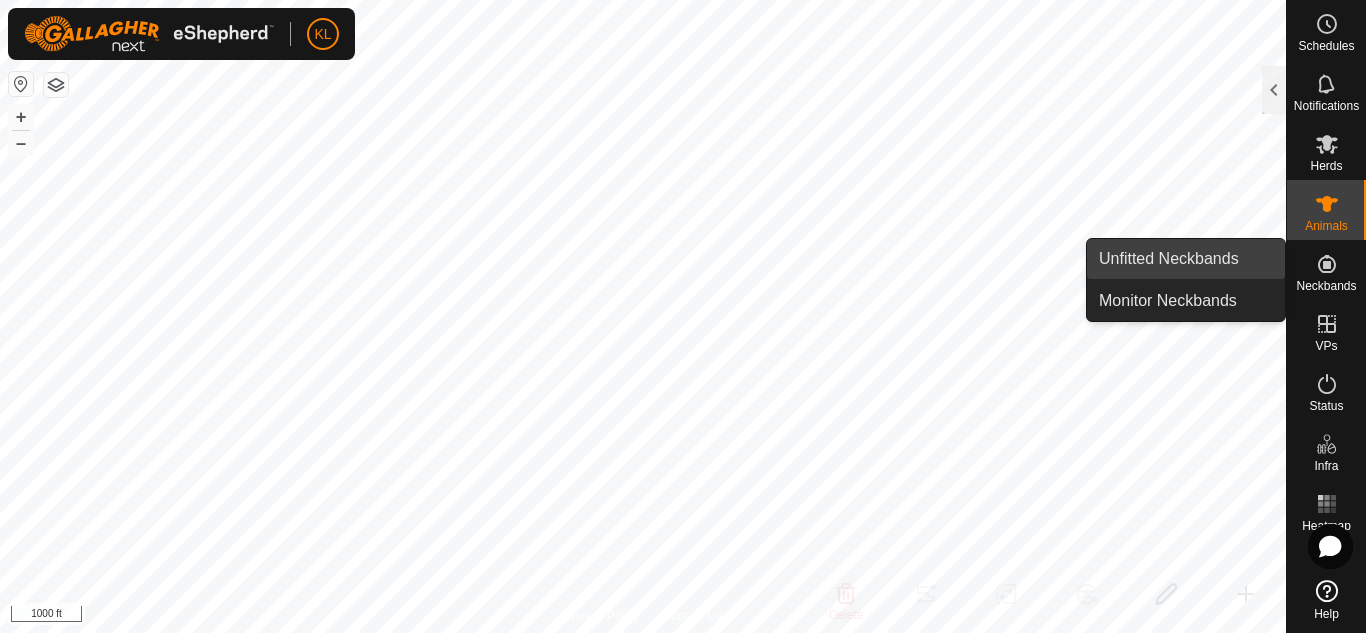 click on "Unfitted Neckbands" at bounding box center [1186, 259] 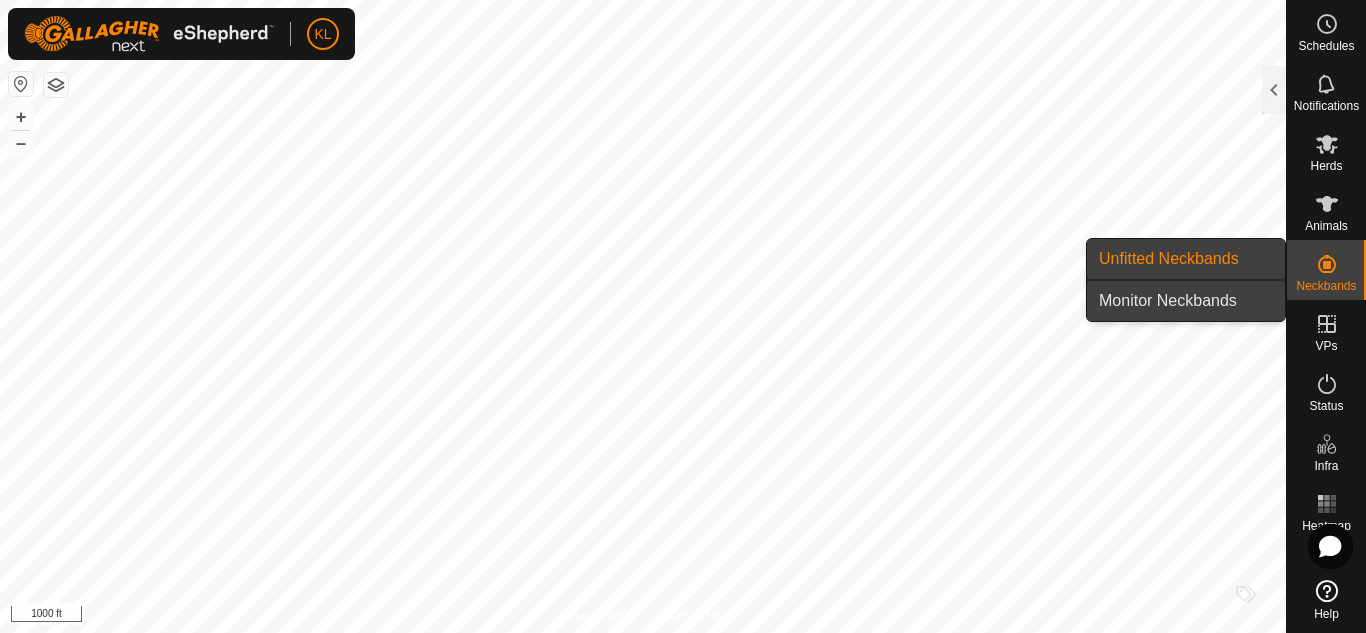 click on "Monitor Neckbands" at bounding box center [1186, 301] 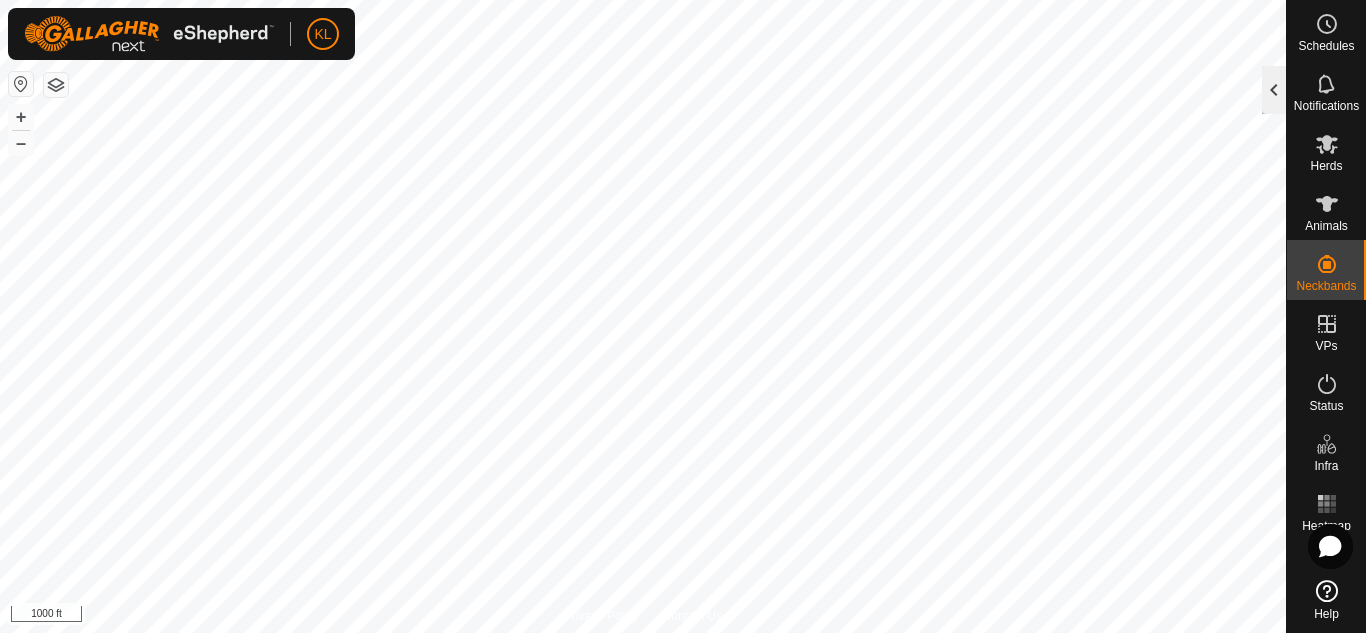 click 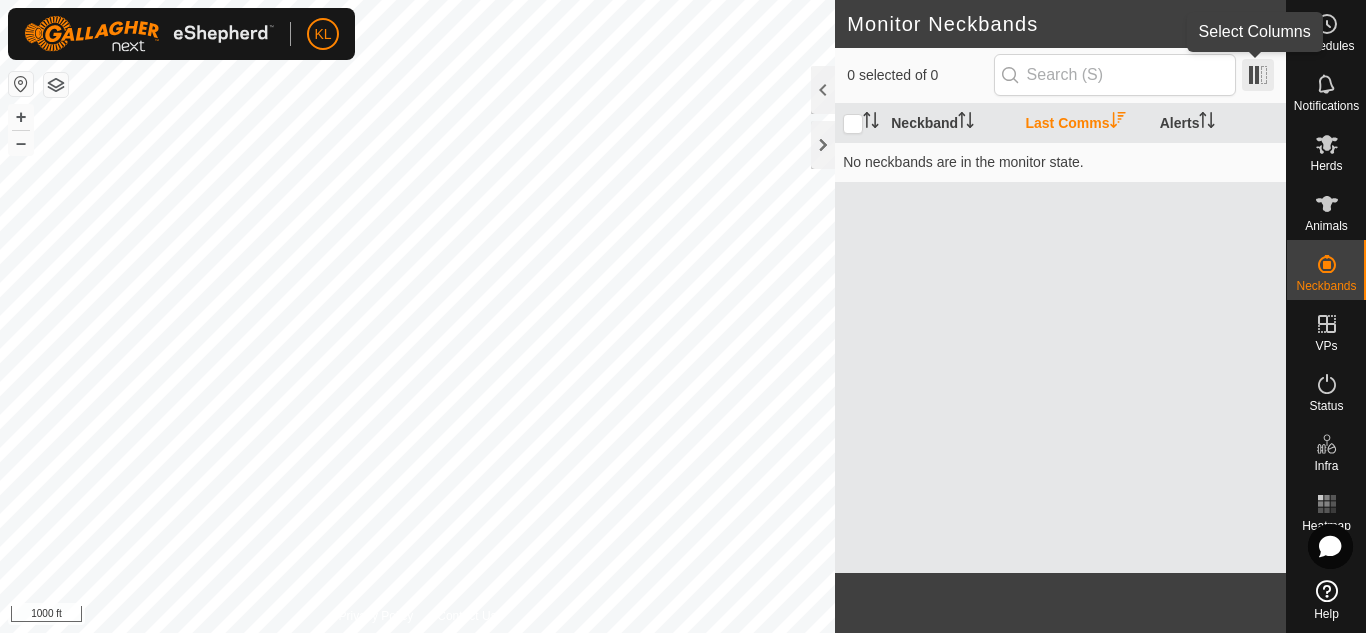 click at bounding box center (1258, 75) 